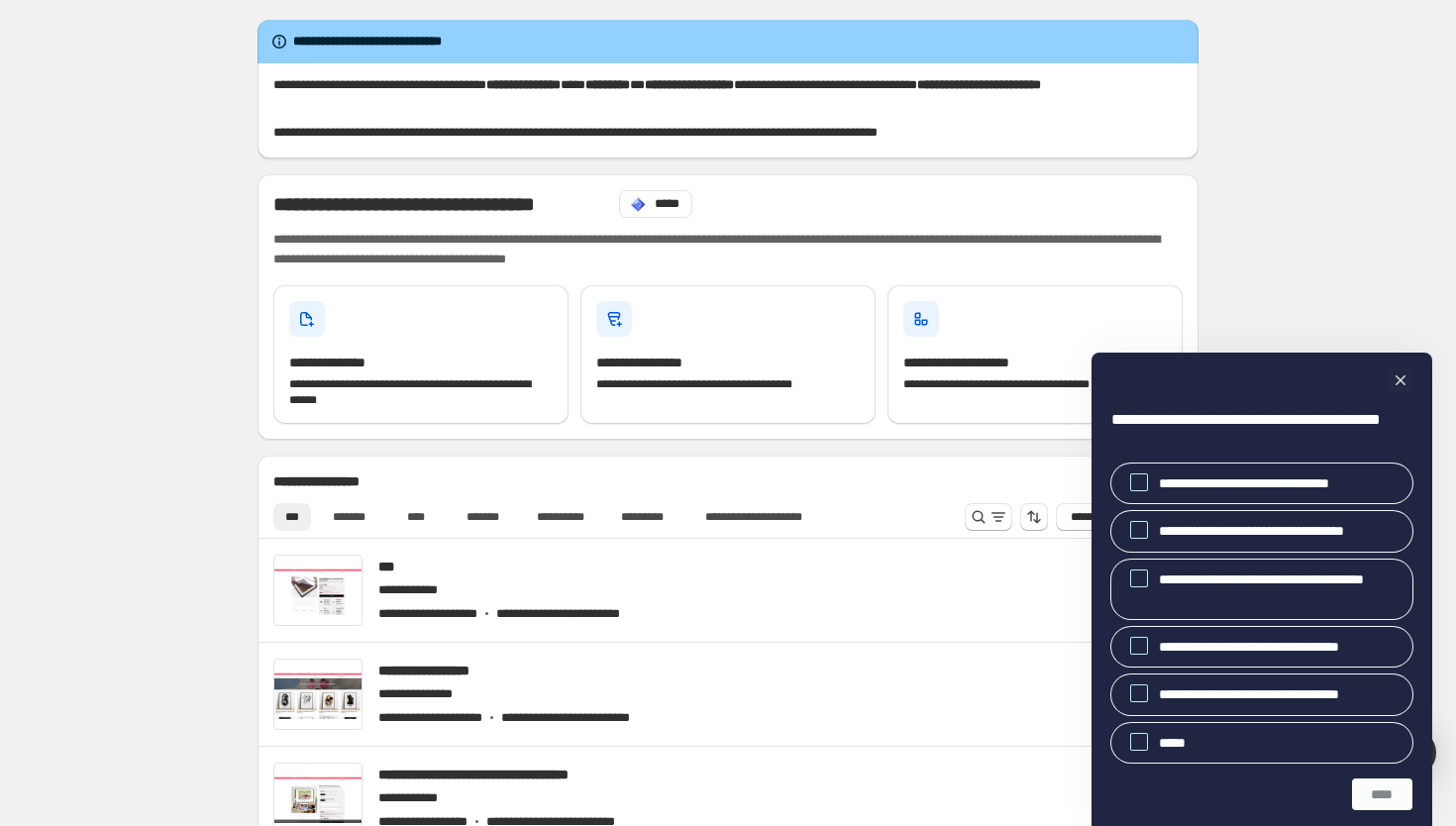 scroll, scrollTop: 0, scrollLeft: 0, axis: both 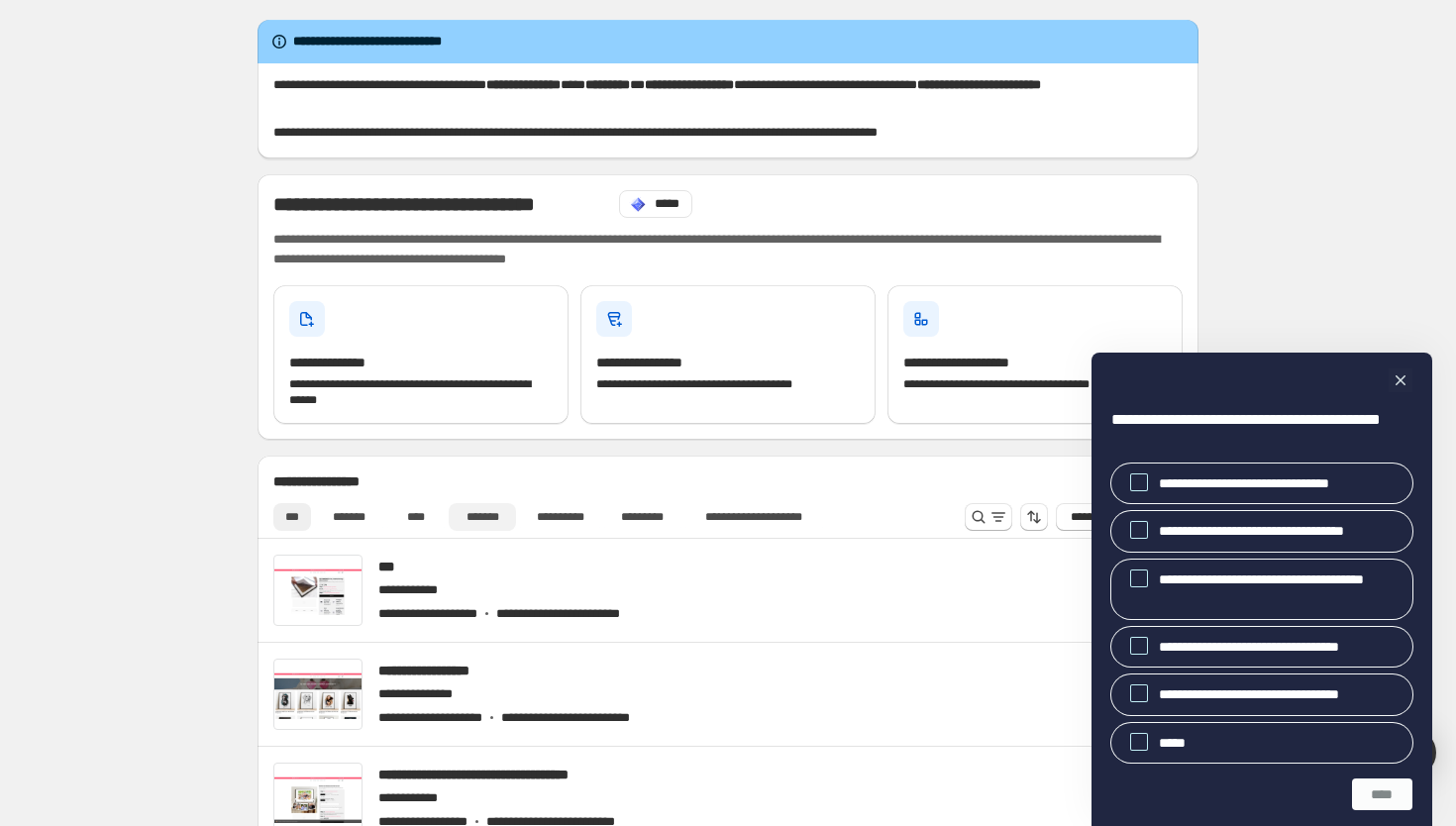 click on "*******" at bounding box center [482, 517] 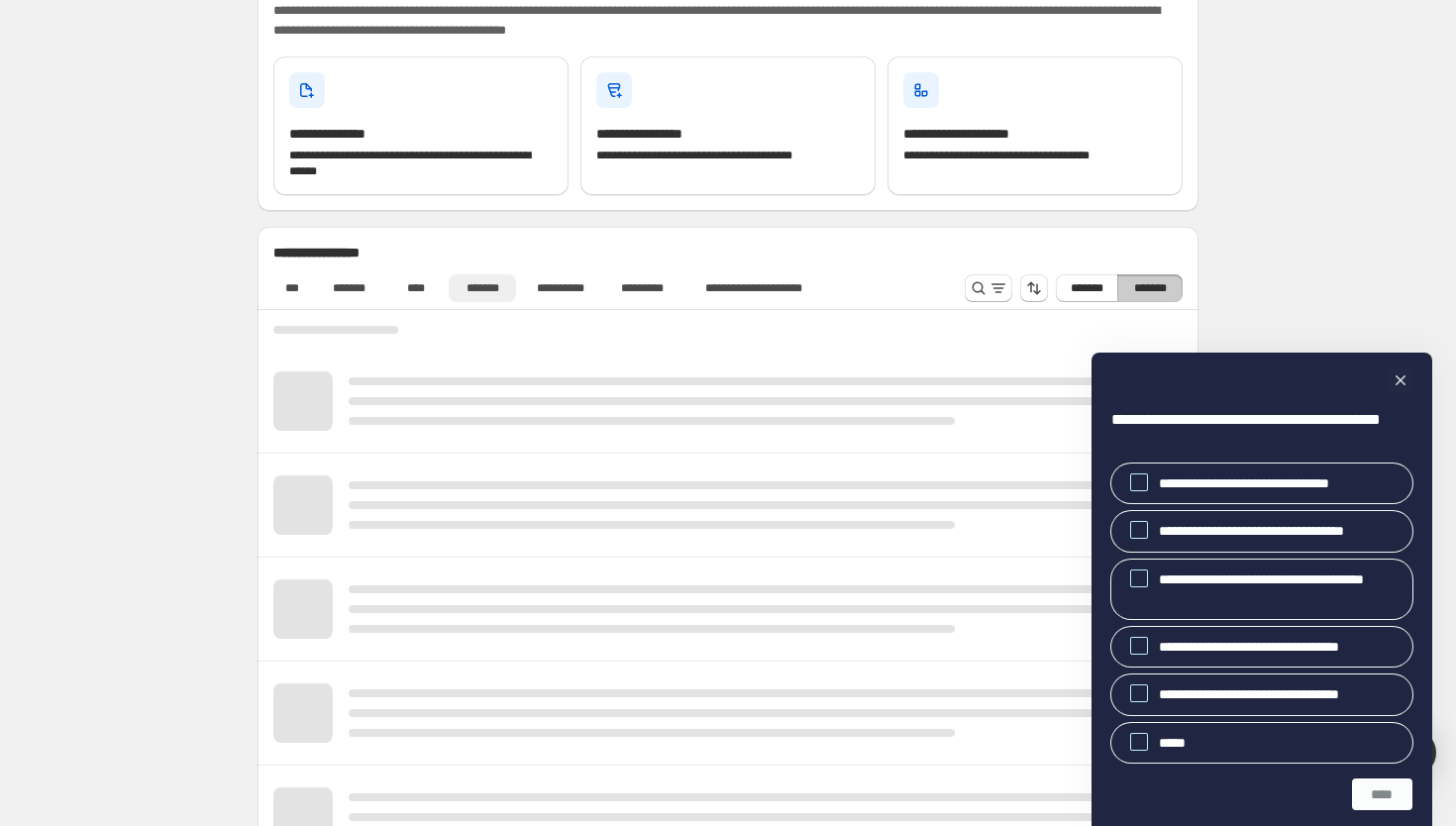 scroll, scrollTop: 264, scrollLeft: 0, axis: vertical 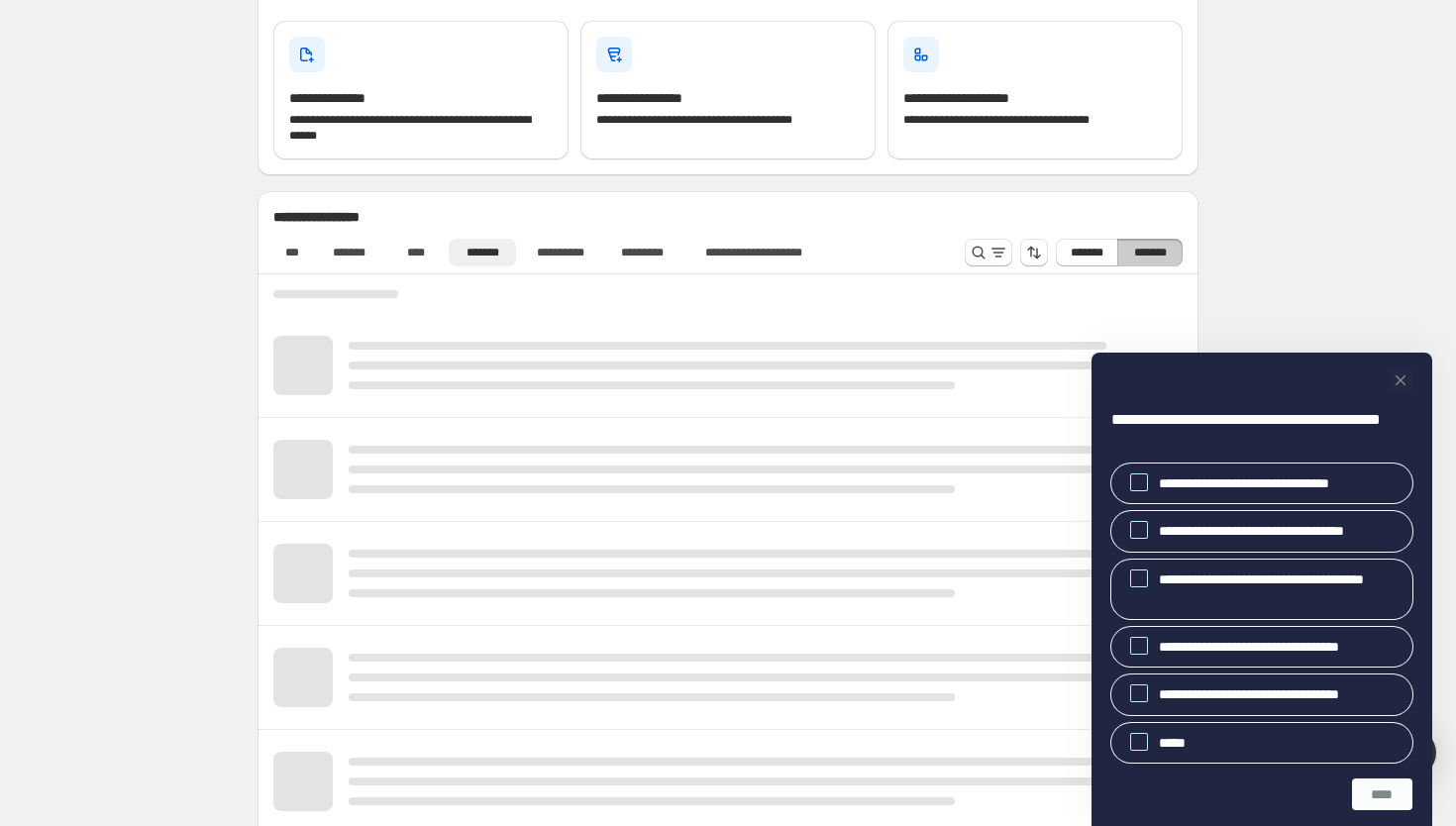 click 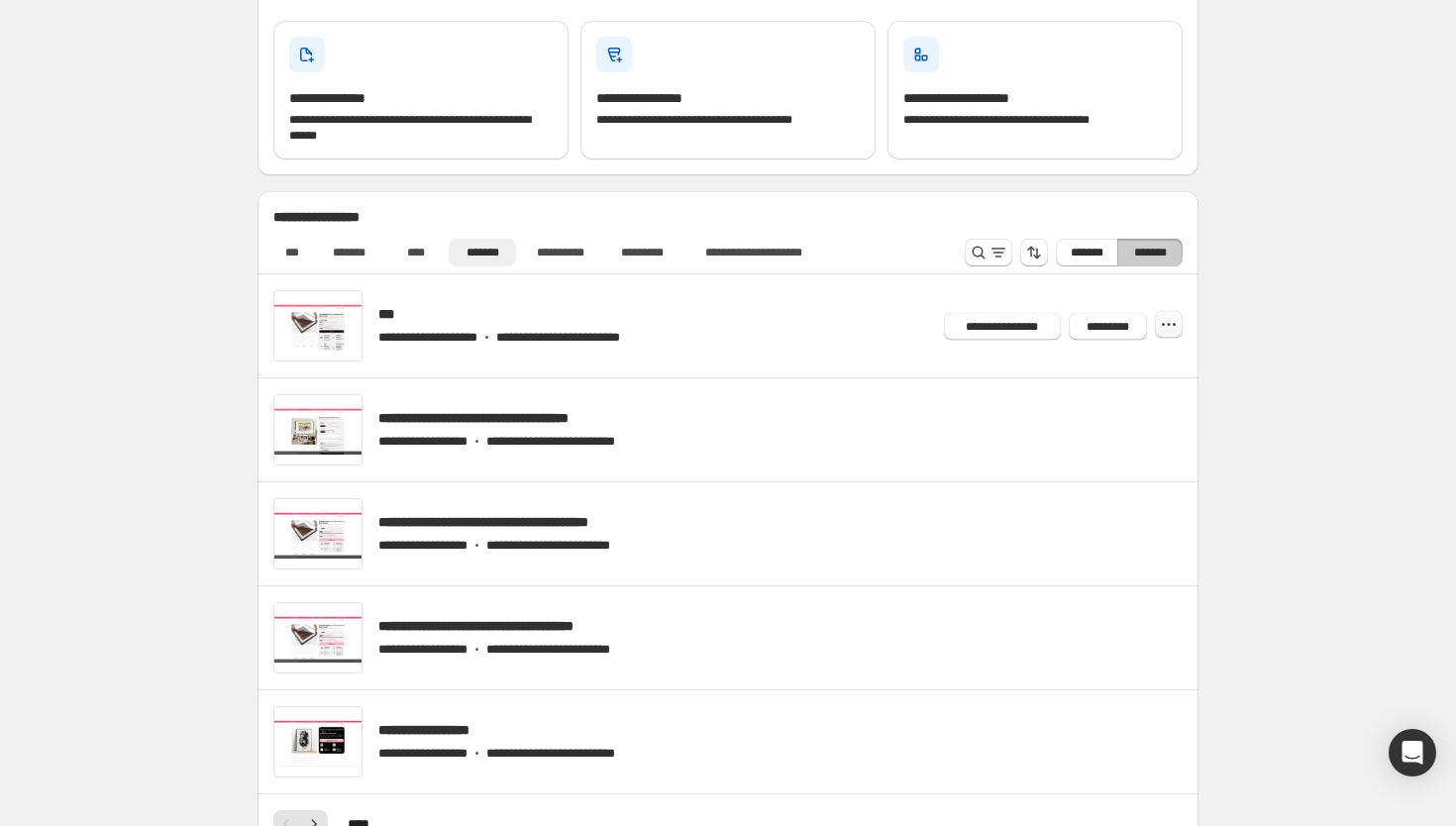 click 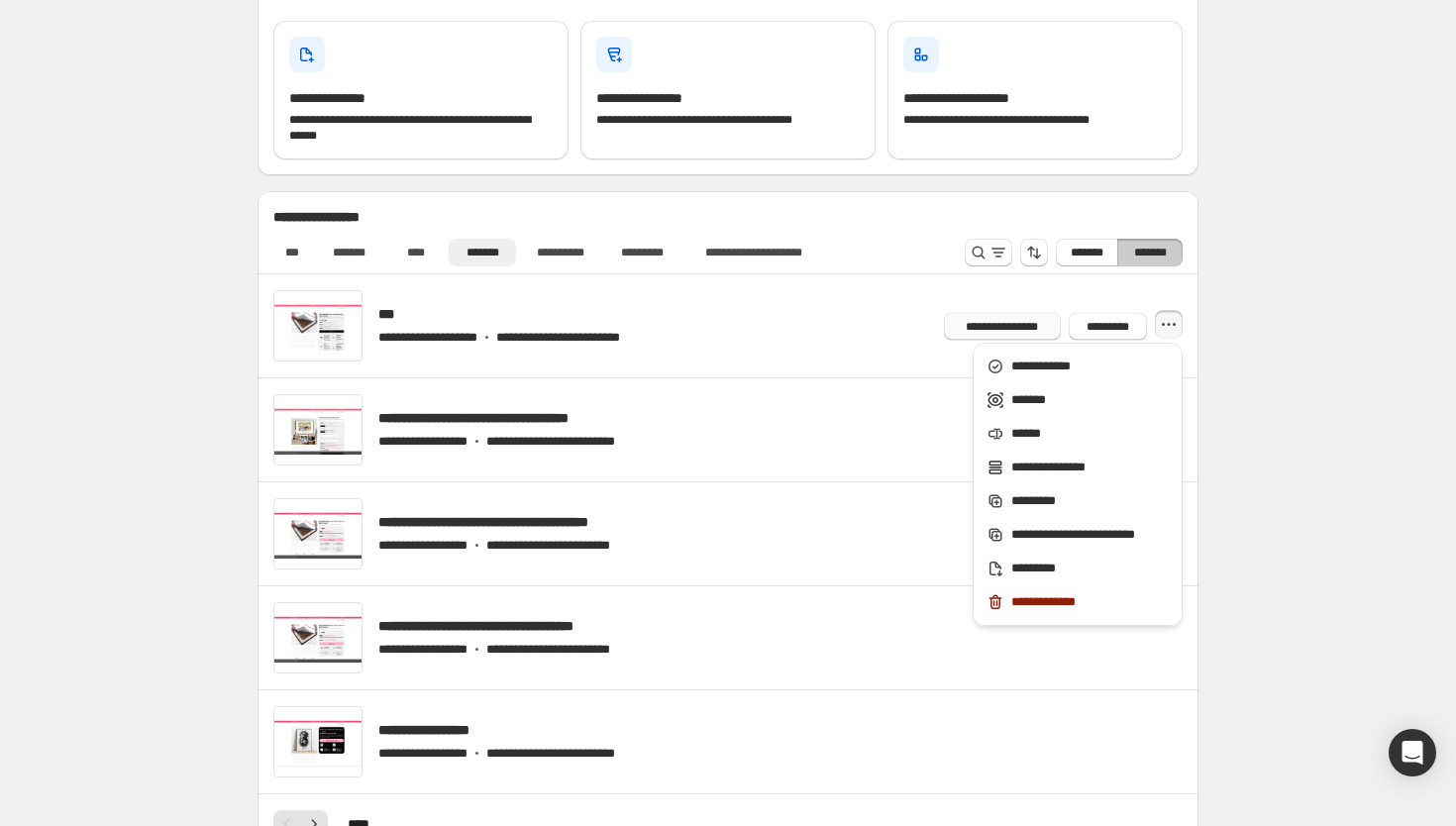 click on "**********" at bounding box center (1002, 326) 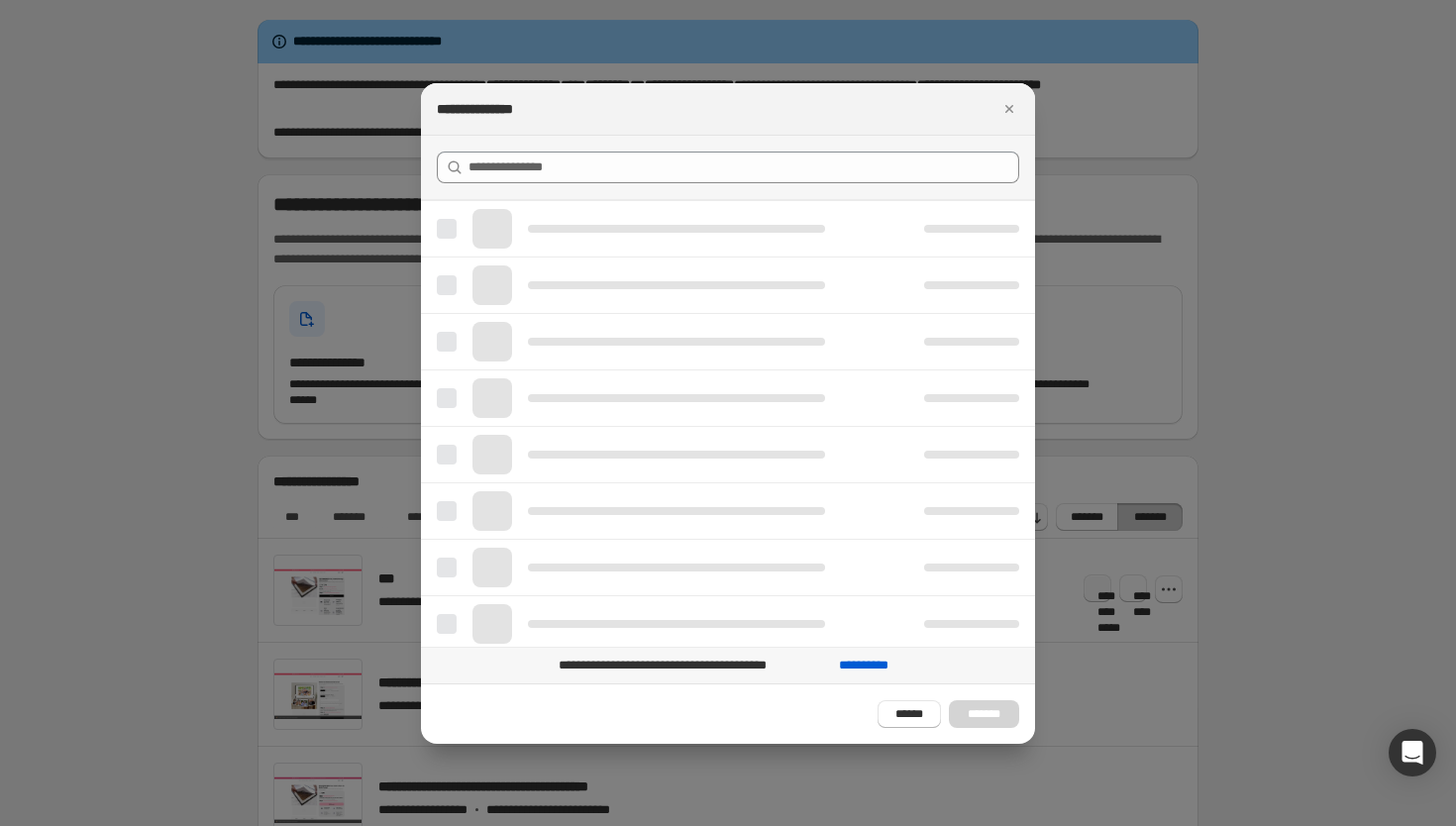 scroll, scrollTop: 0, scrollLeft: 0, axis: both 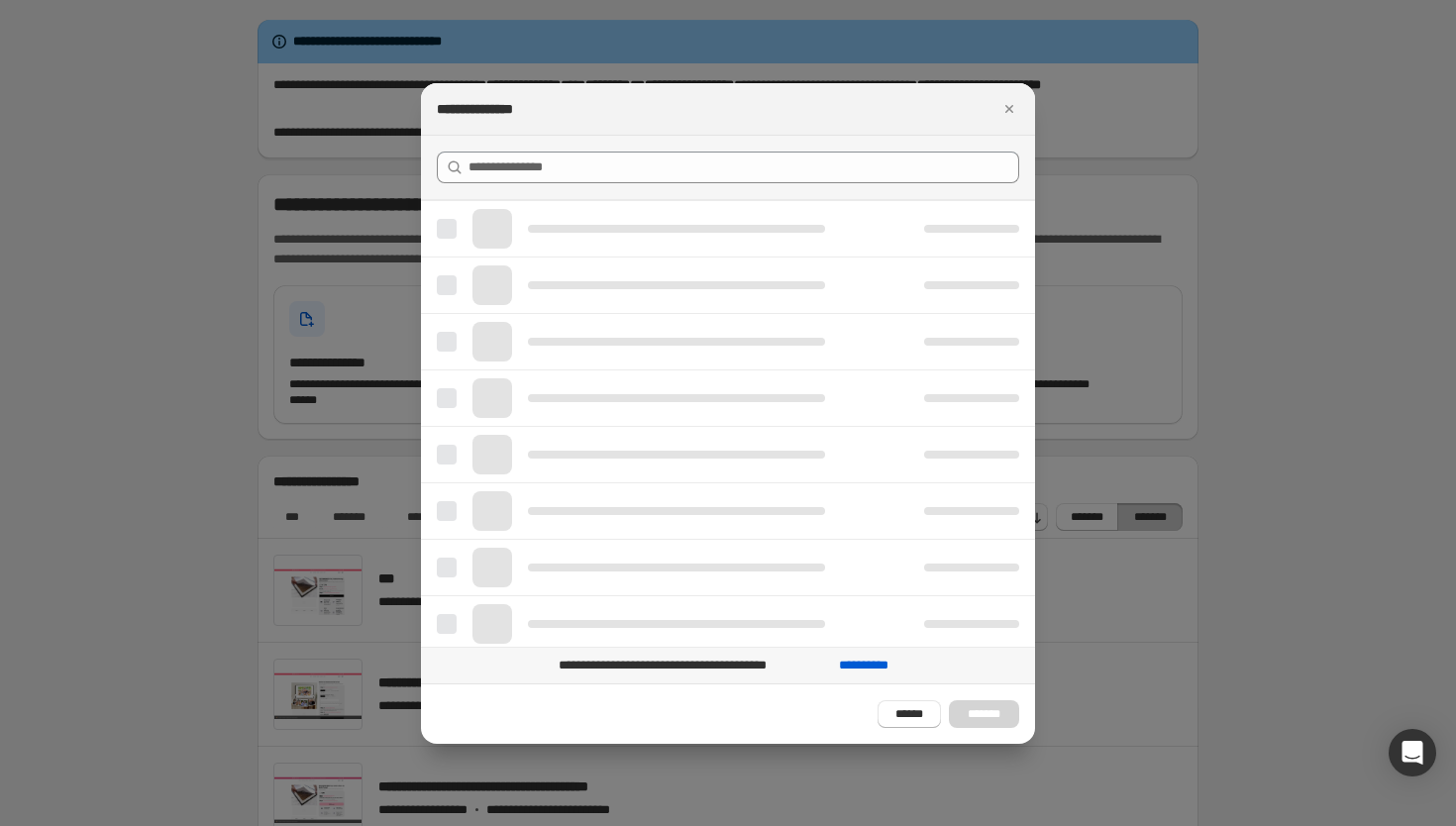 click at bounding box center [728, 413] 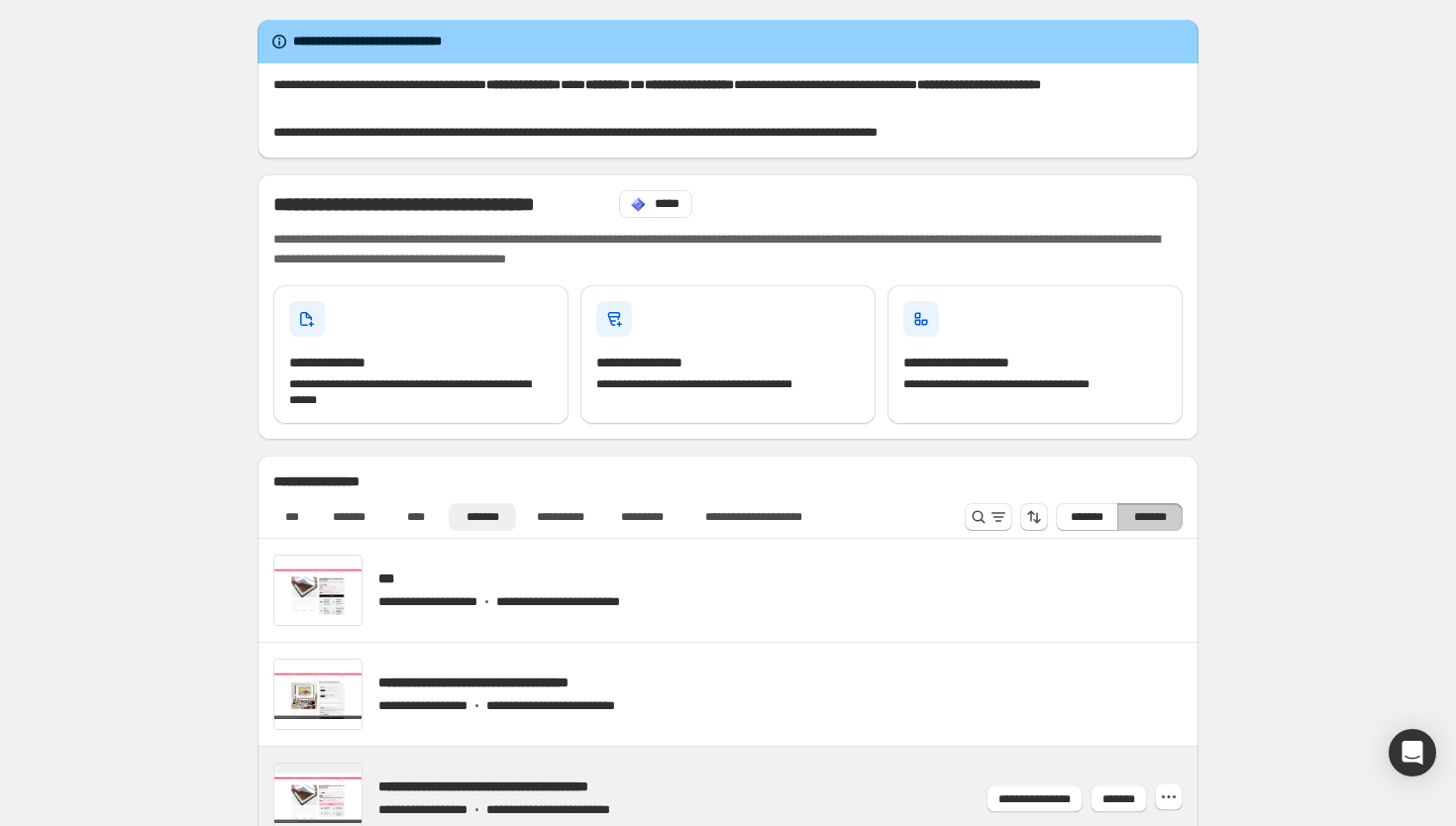 scroll, scrollTop: 264, scrollLeft: 0, axis: vertical 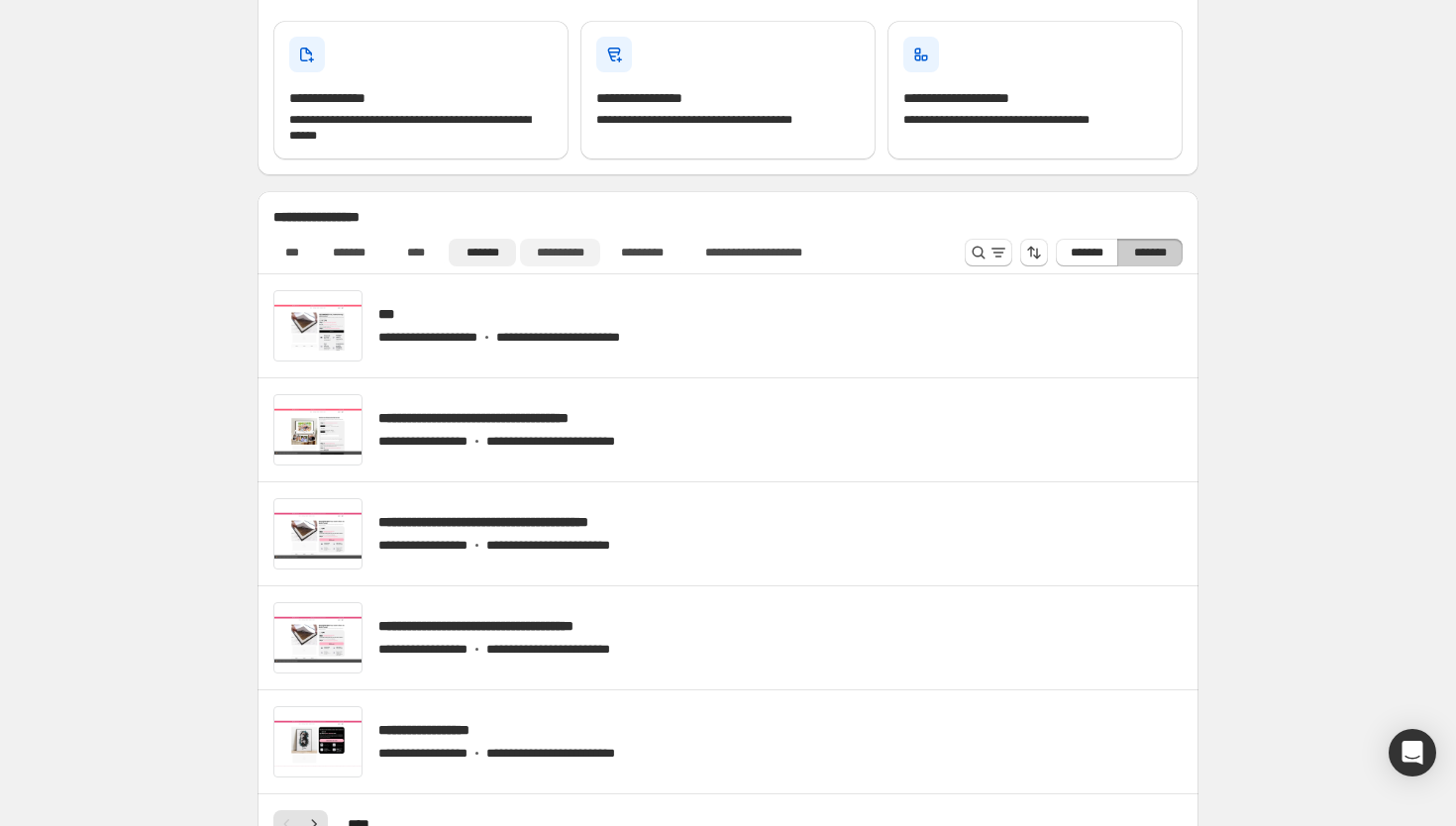 click on "**********" at bounding box center (560, 253) 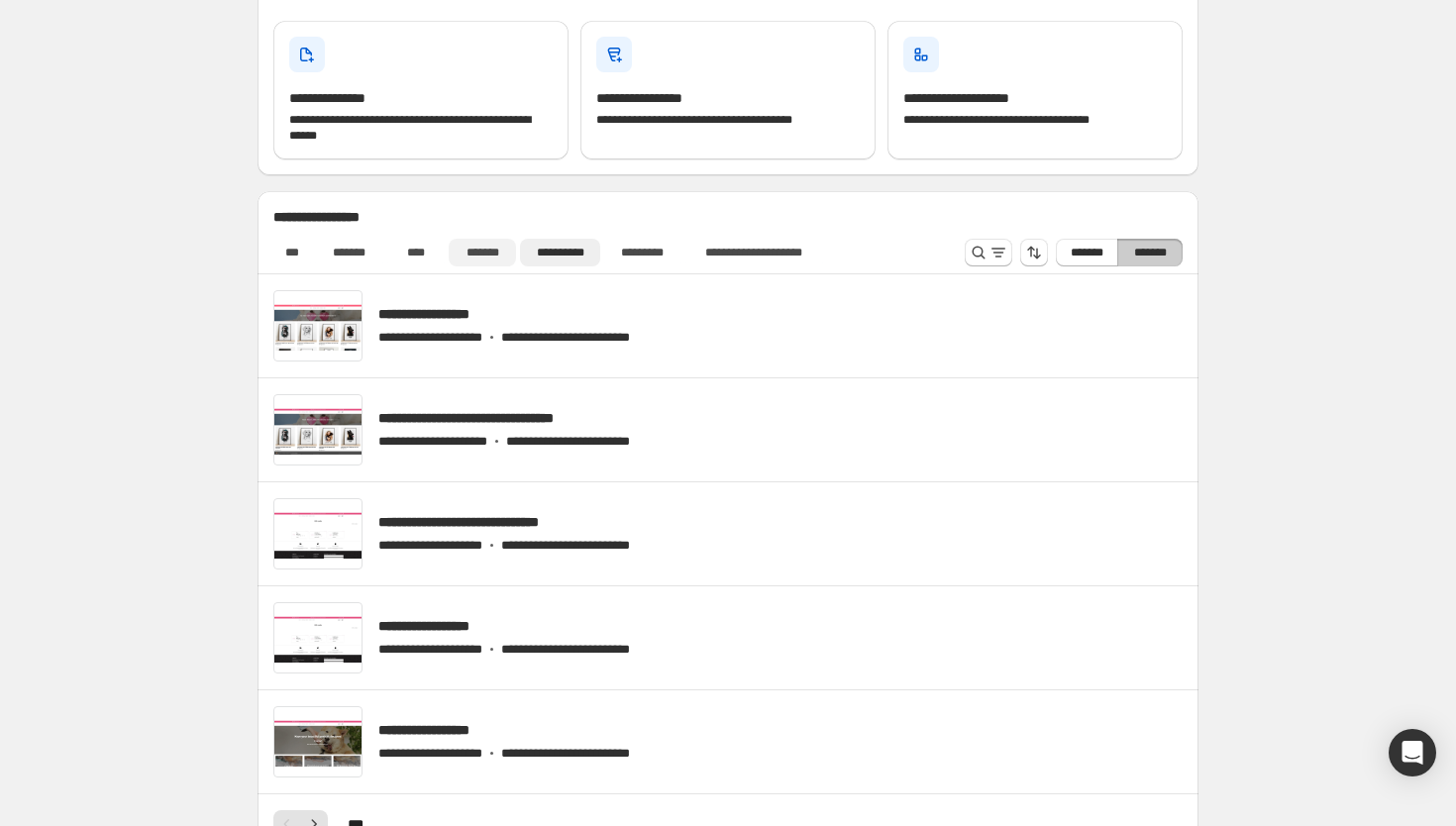 click on "*******" at bounding box center (482, 253) 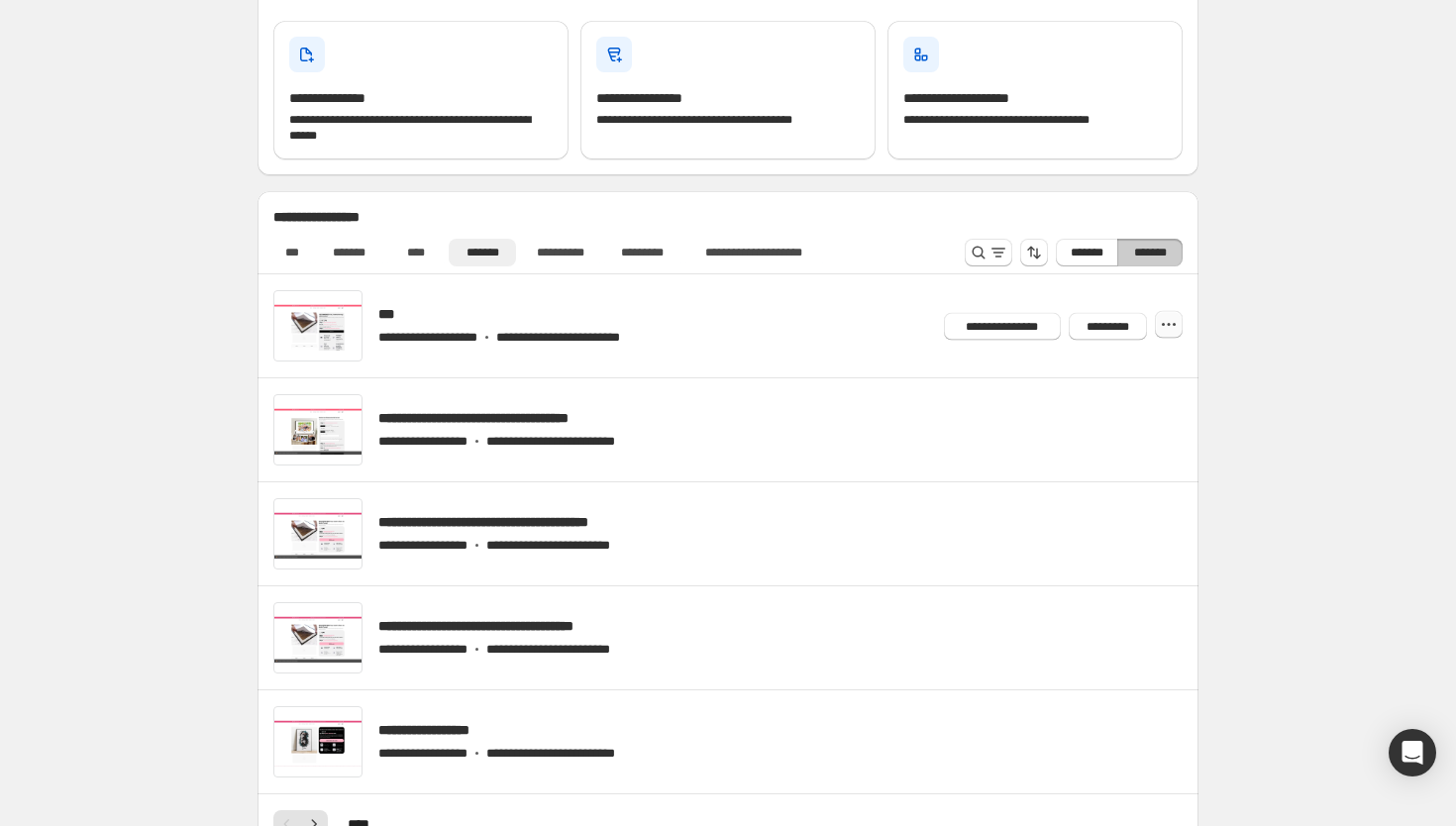 click 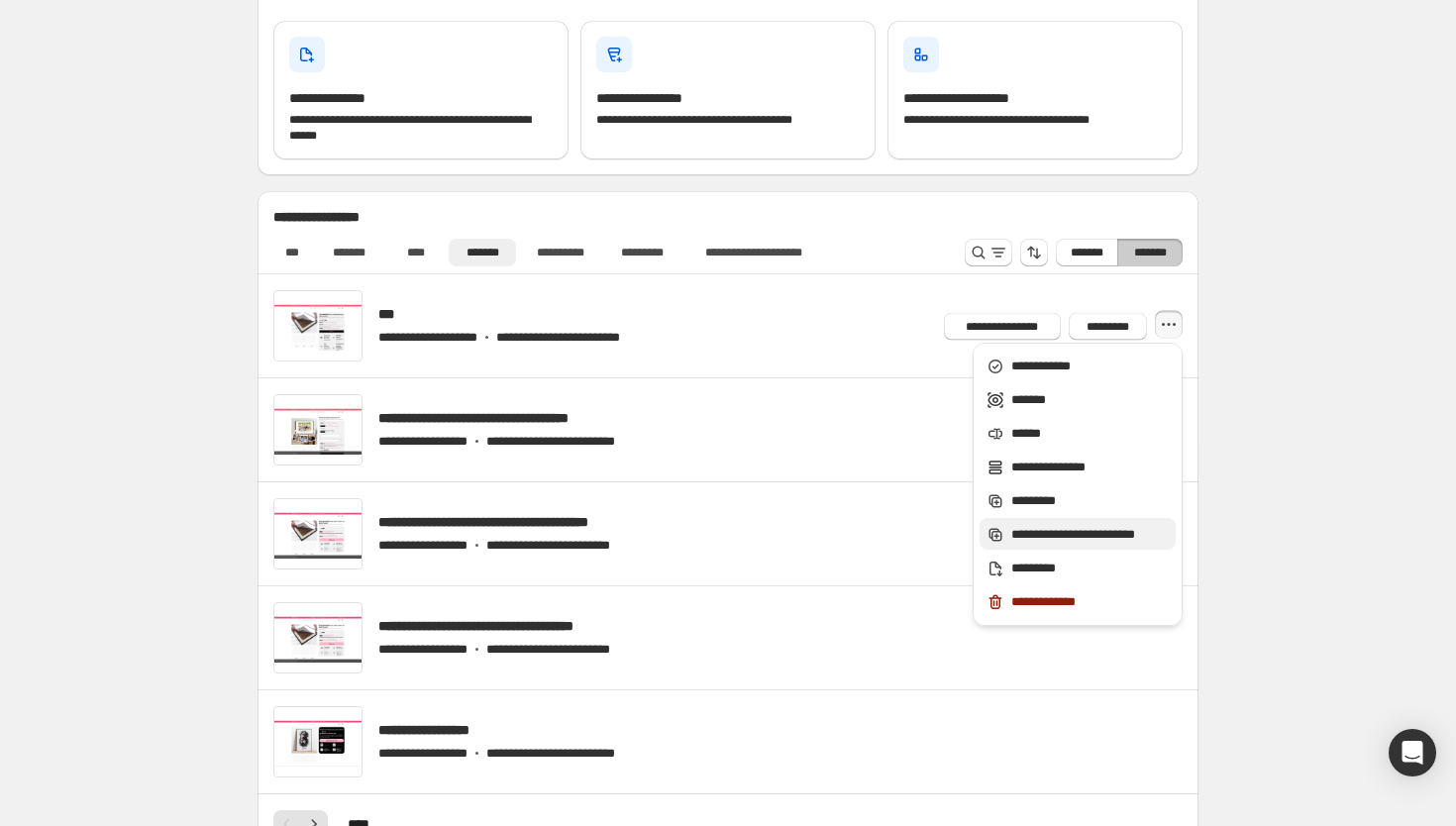 click on "**********" at bounding box center (1091, 535) 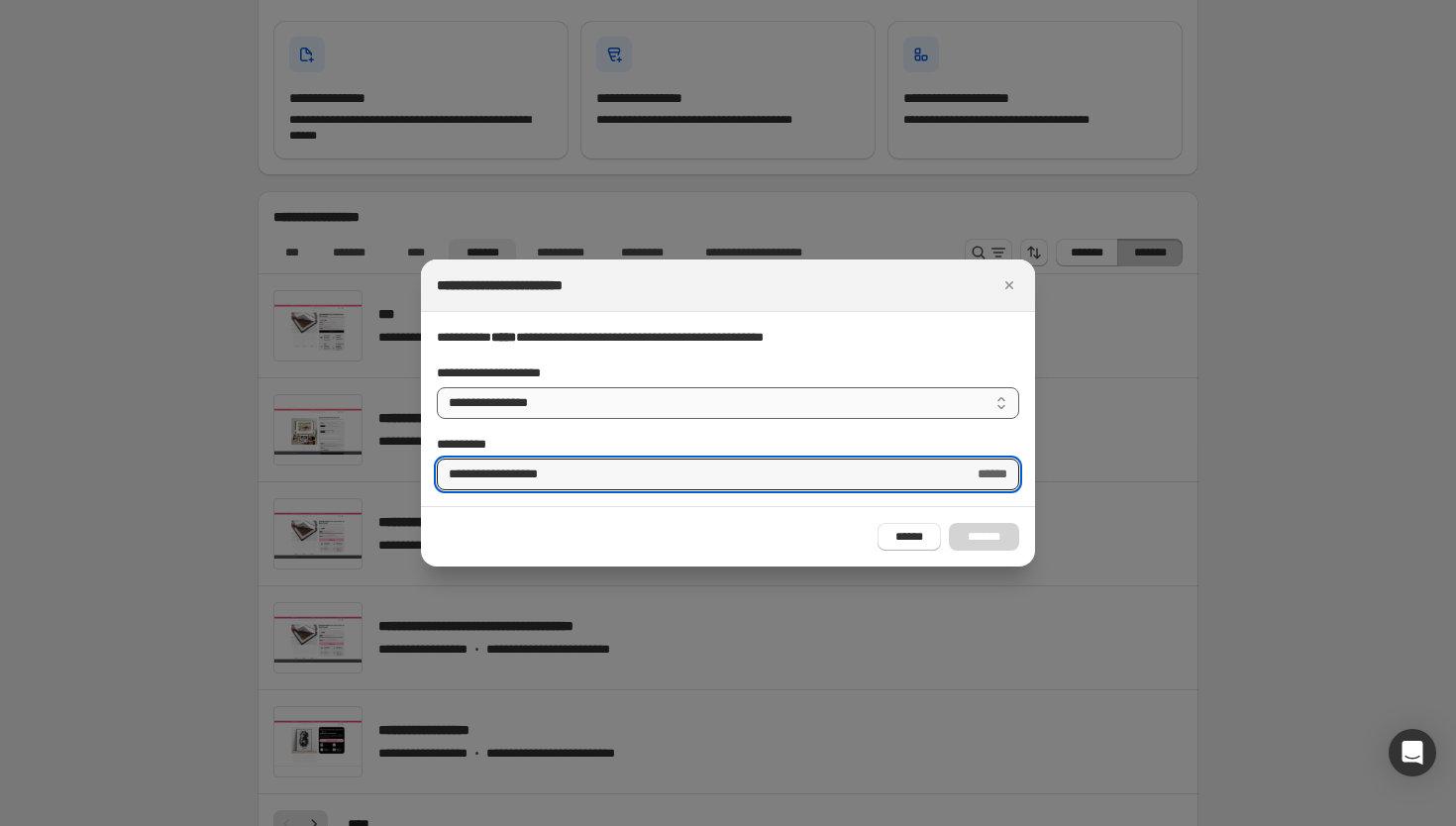 click on "**********" at bounding box center [728, 403] 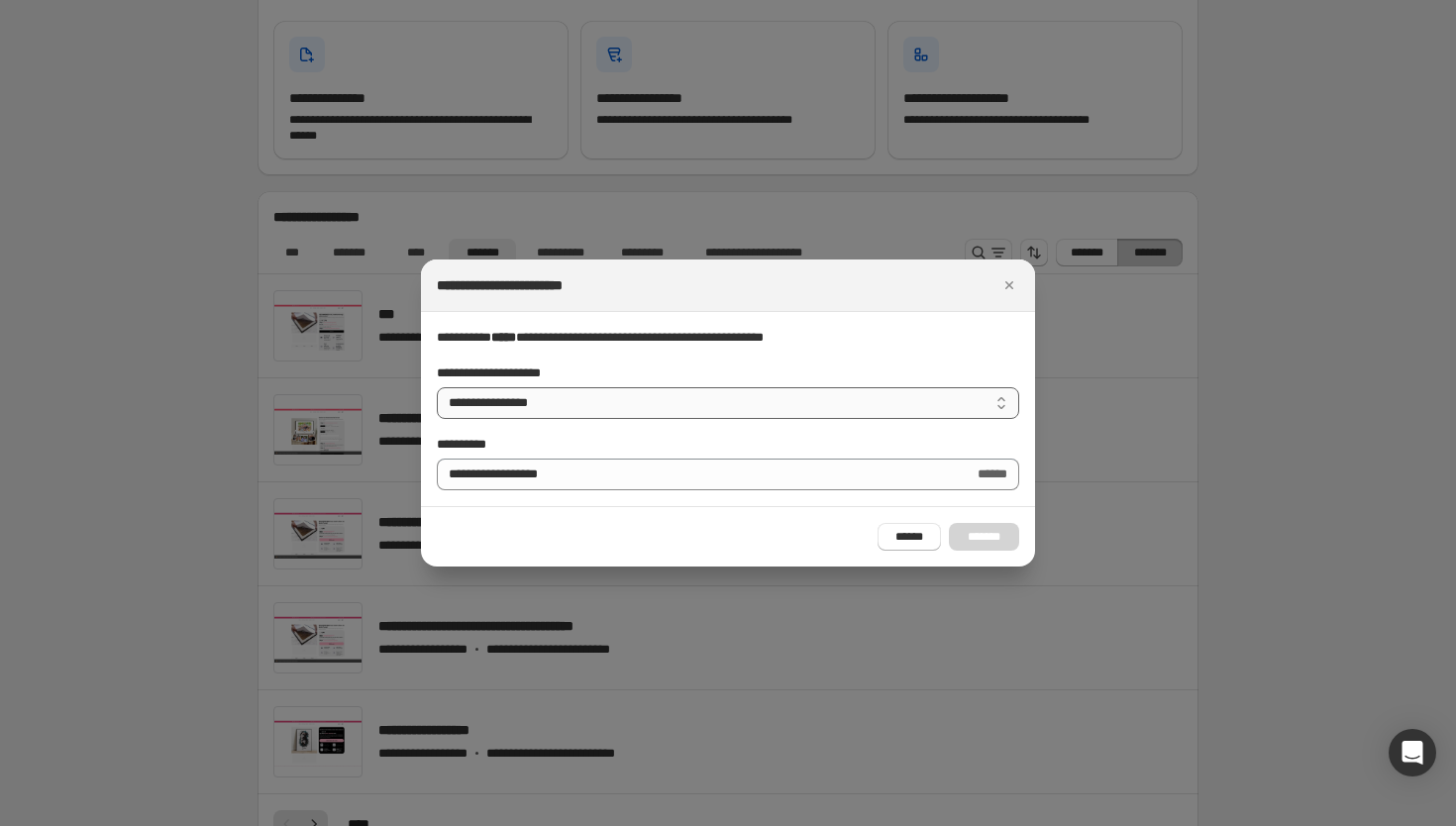 select on "**********" 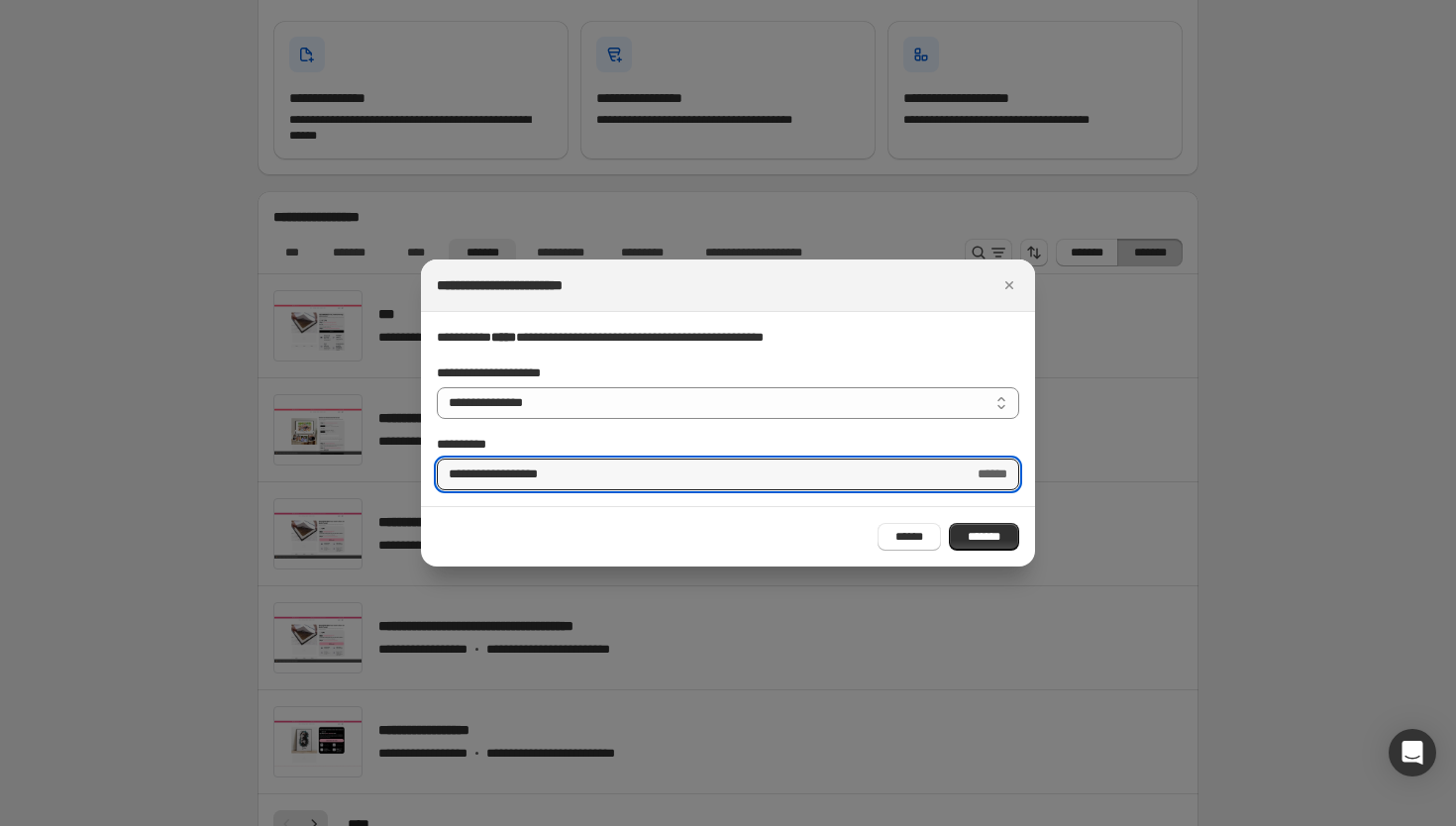 drag, startPoint x: 738, startPoint y: 479, endPoint x: 375, endPoint y: 478, distance: 363.00138 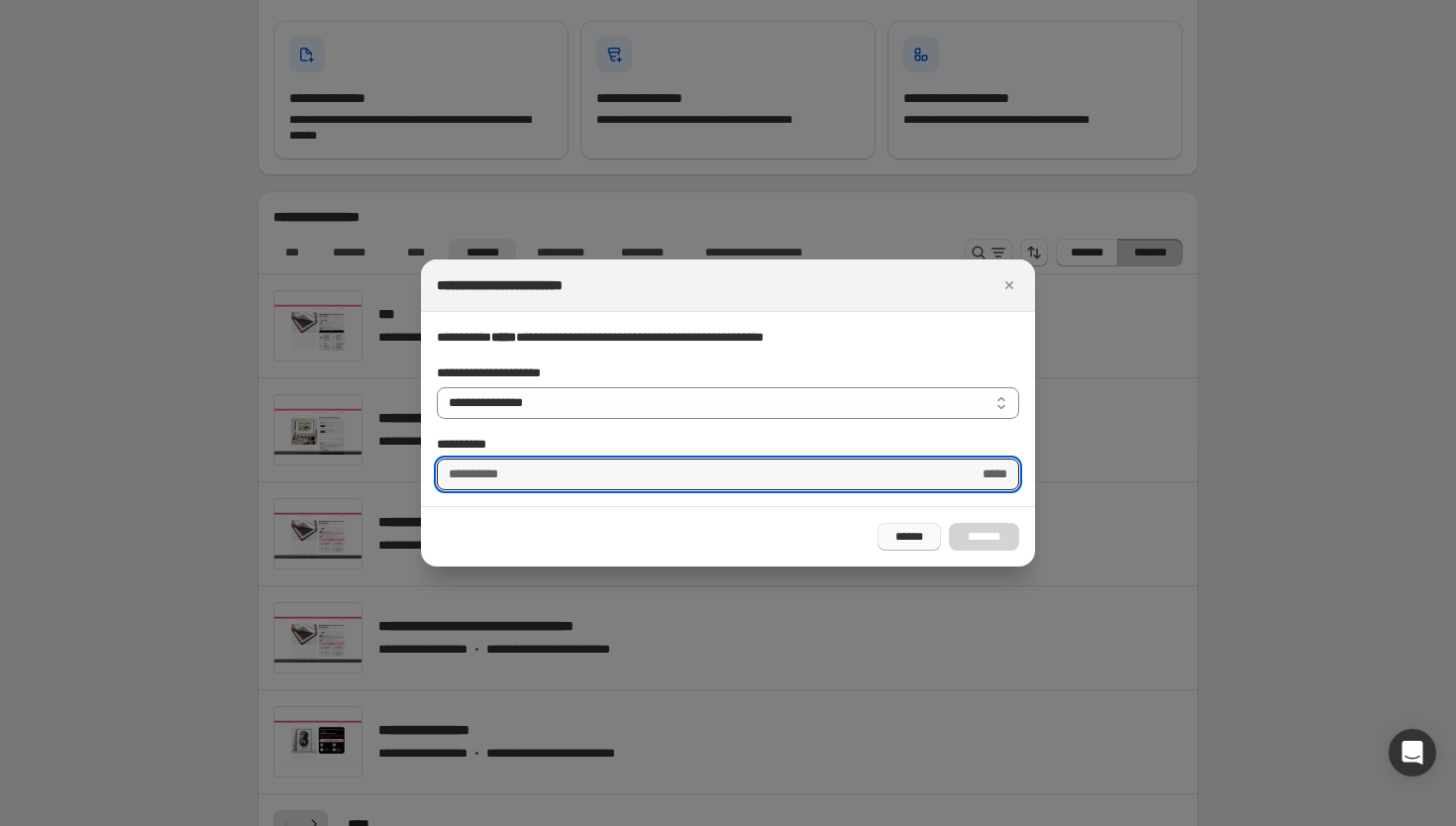type 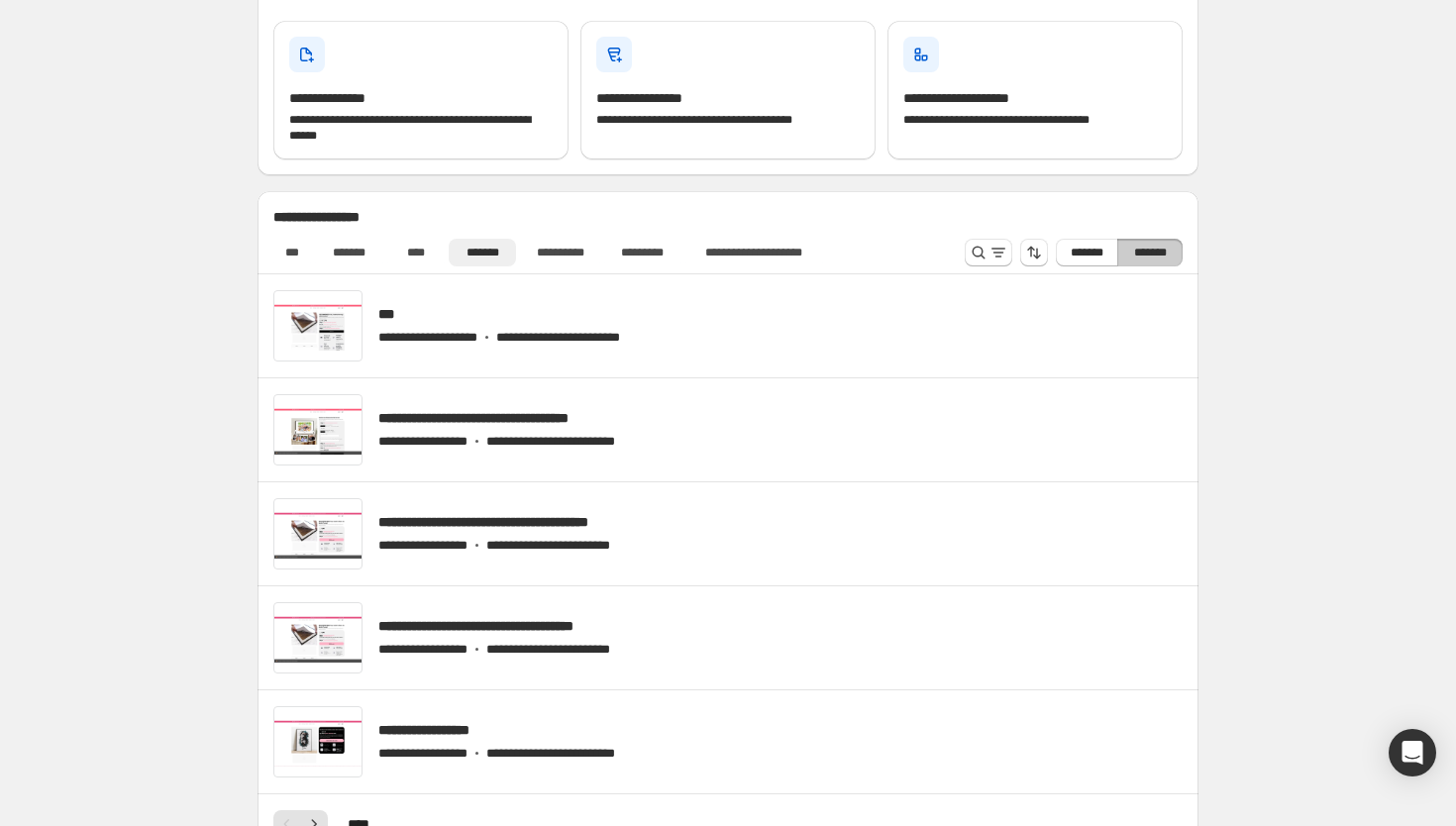 click on "**********" at bounding box center (728, 211) 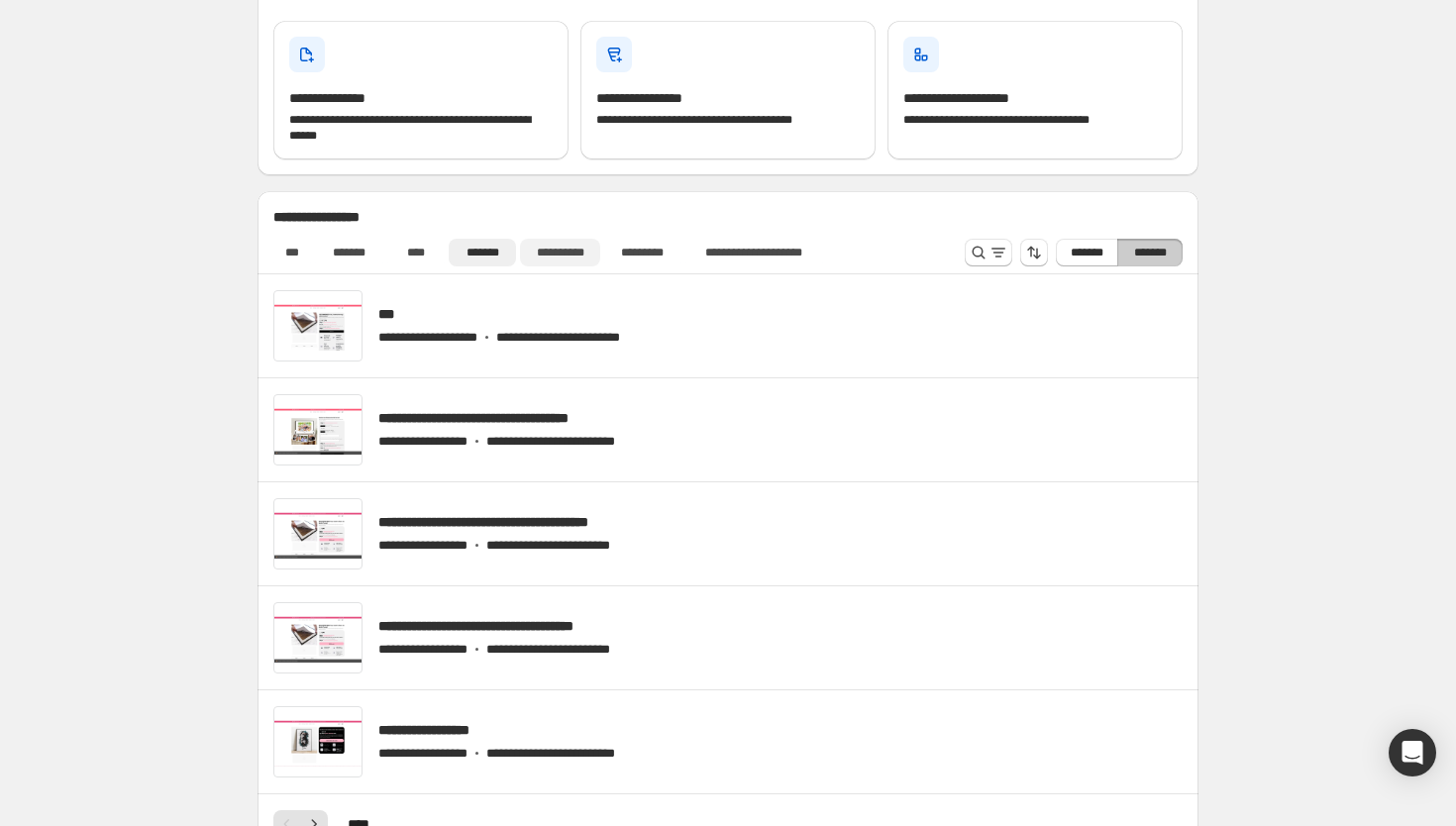 click on "**********" at bounding box center [560, 253] 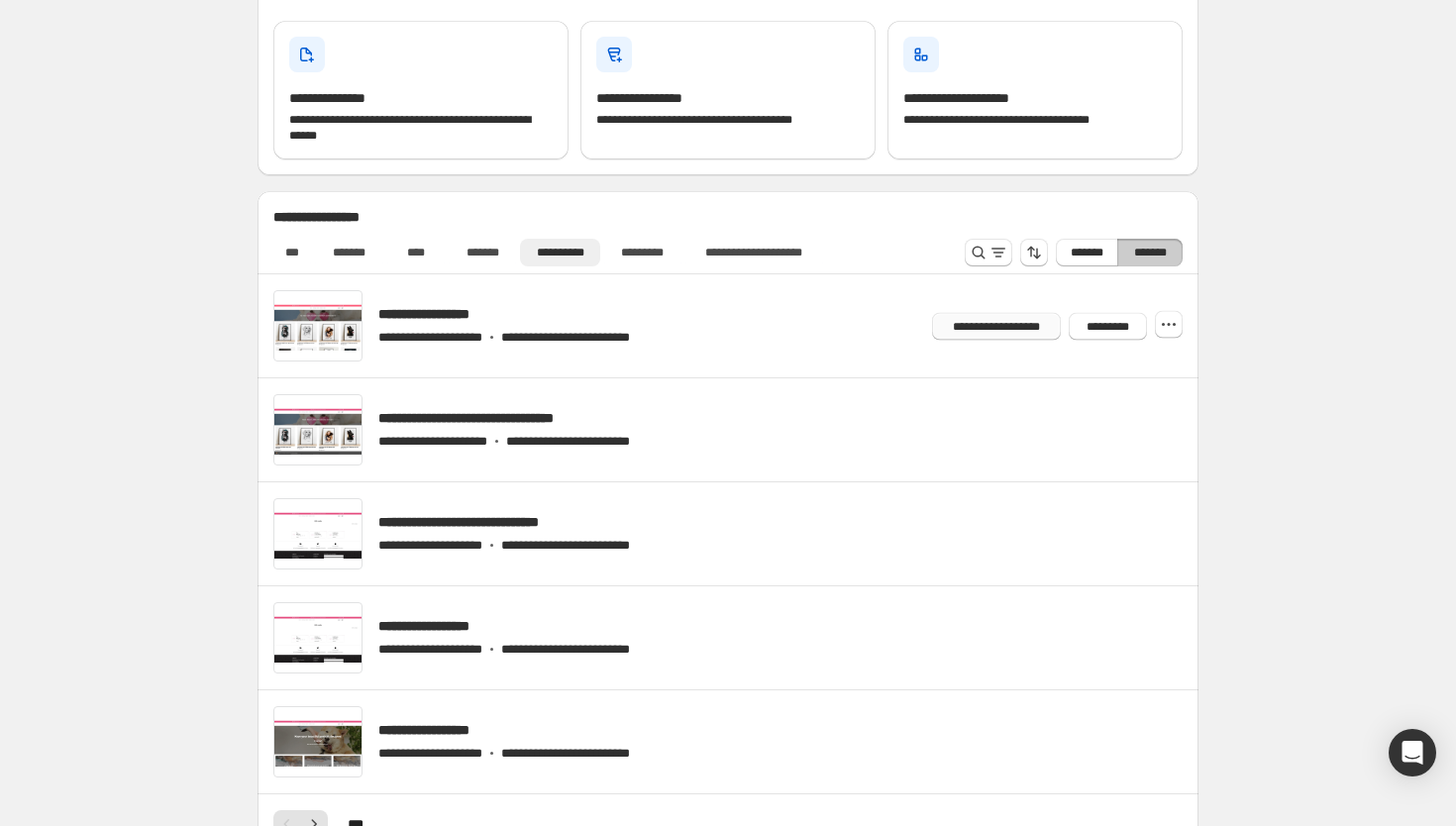 click on "**********" at bounding box center [995, 326] 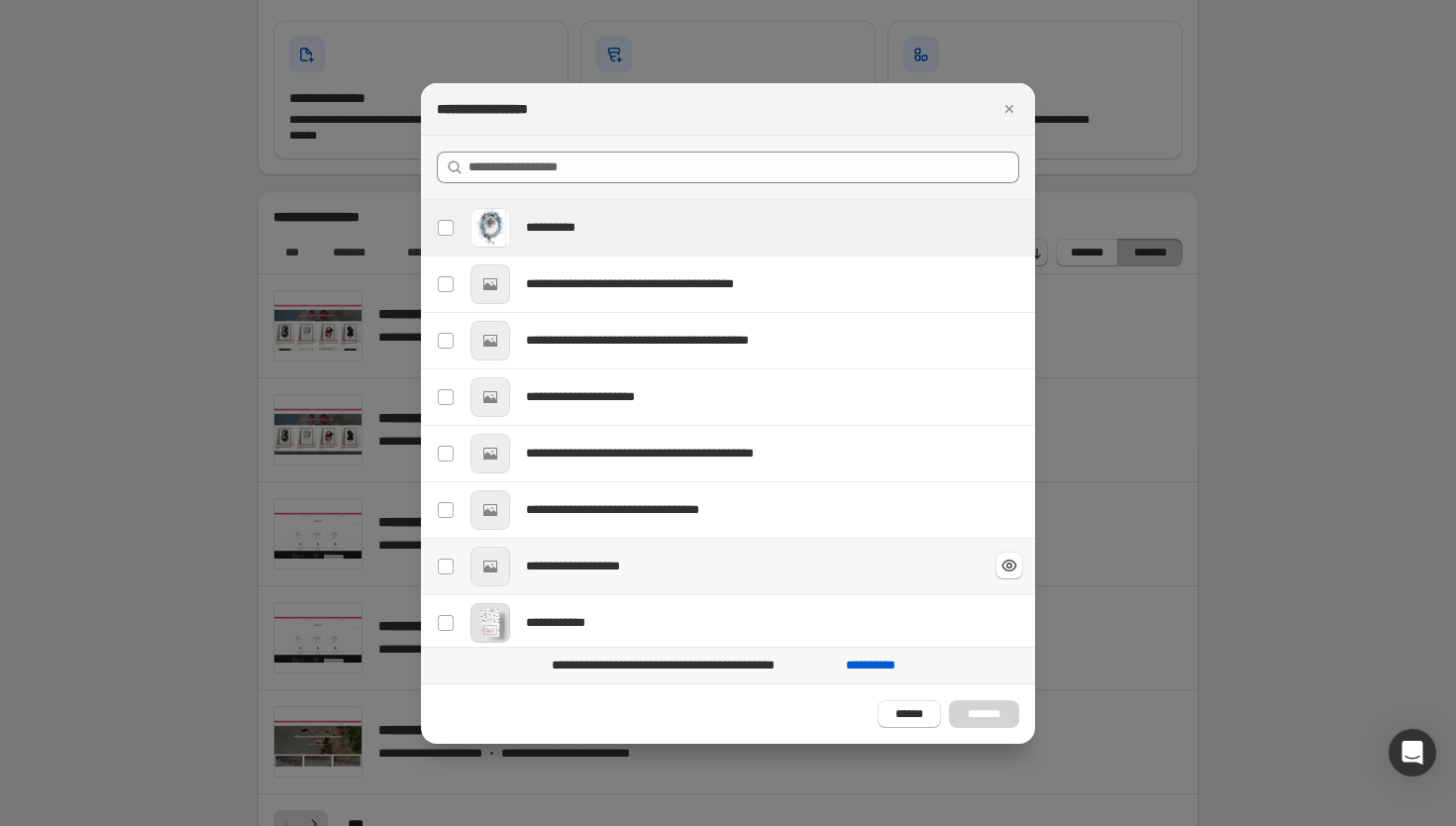 scroll, scrollTop: 4, scrollLeft: 0, axis: vertical 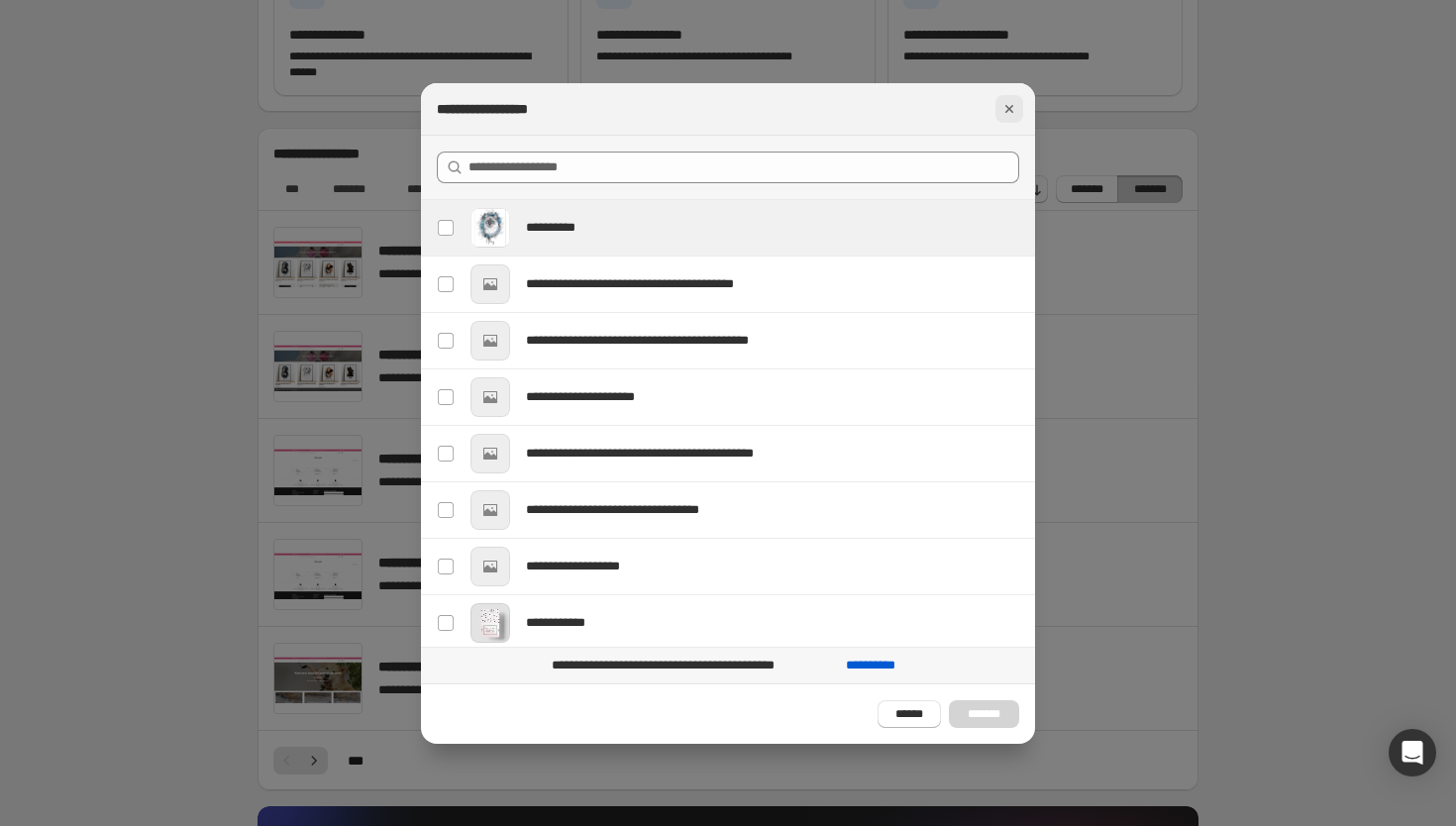 click 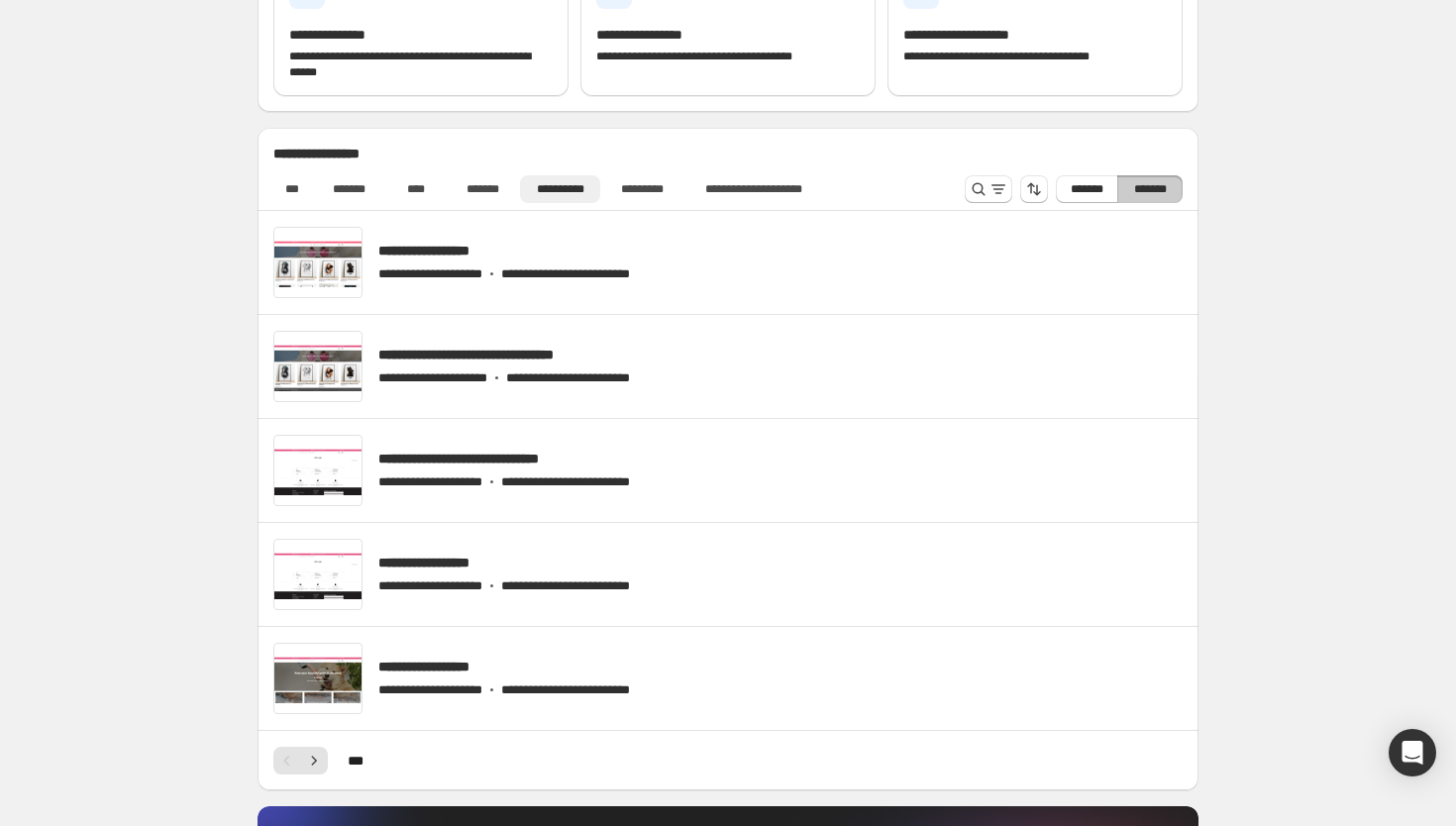 scroll, scrollTop: 264, scrollLeft: 0, axis: vertical 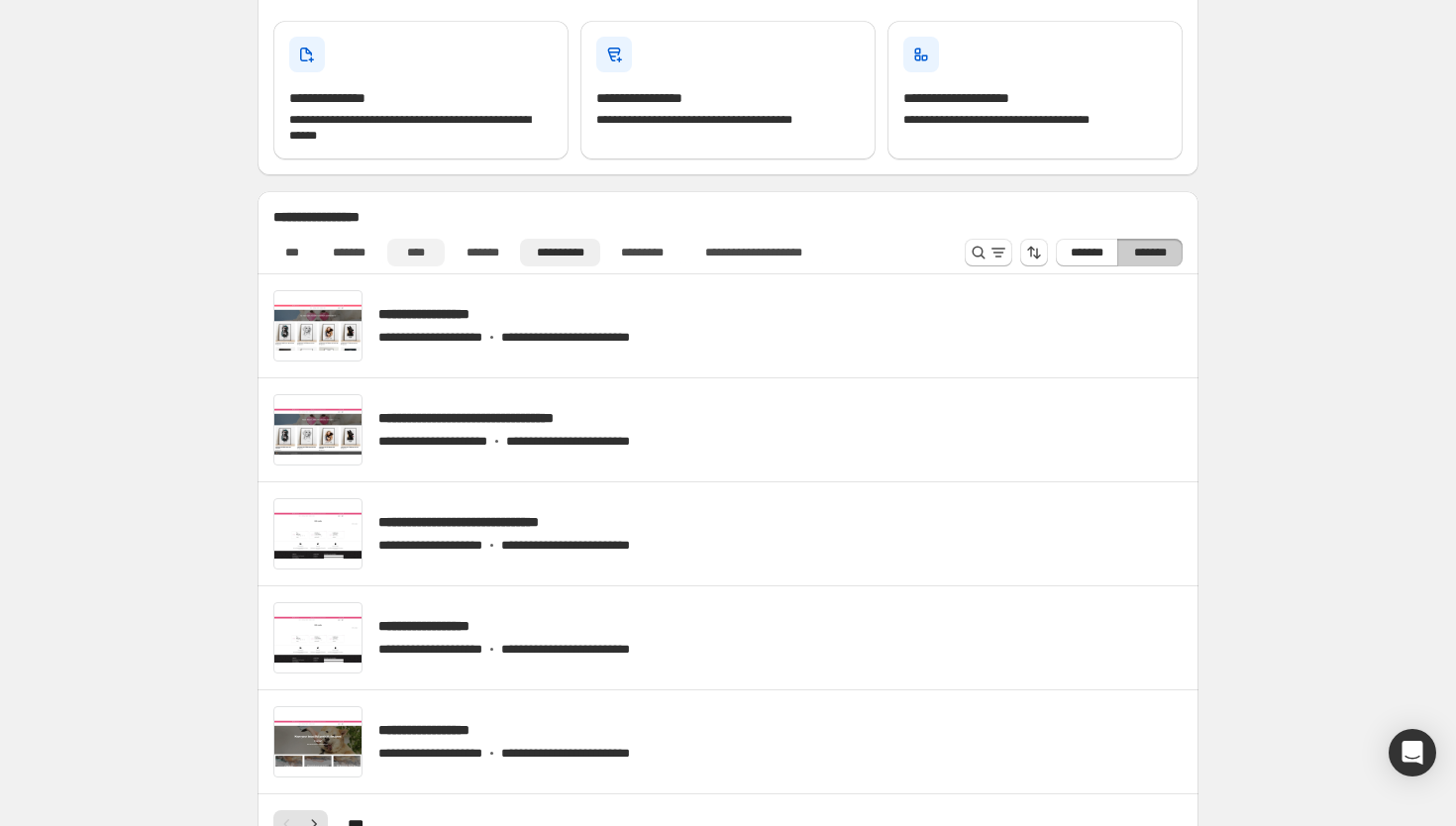 click on "****" at bounding box center [416, 253] 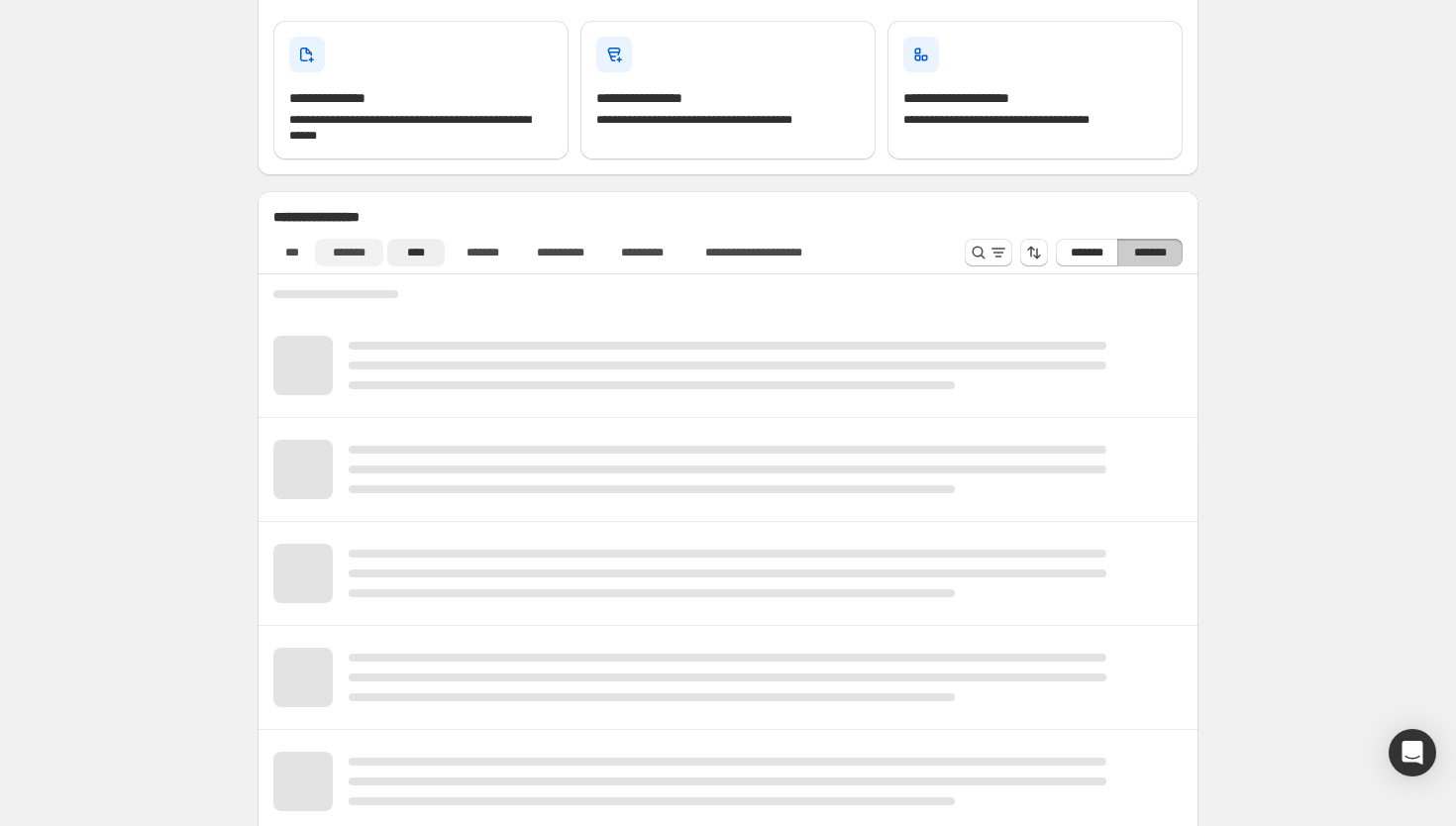 click on "*******" at bounding box center (349, 253) 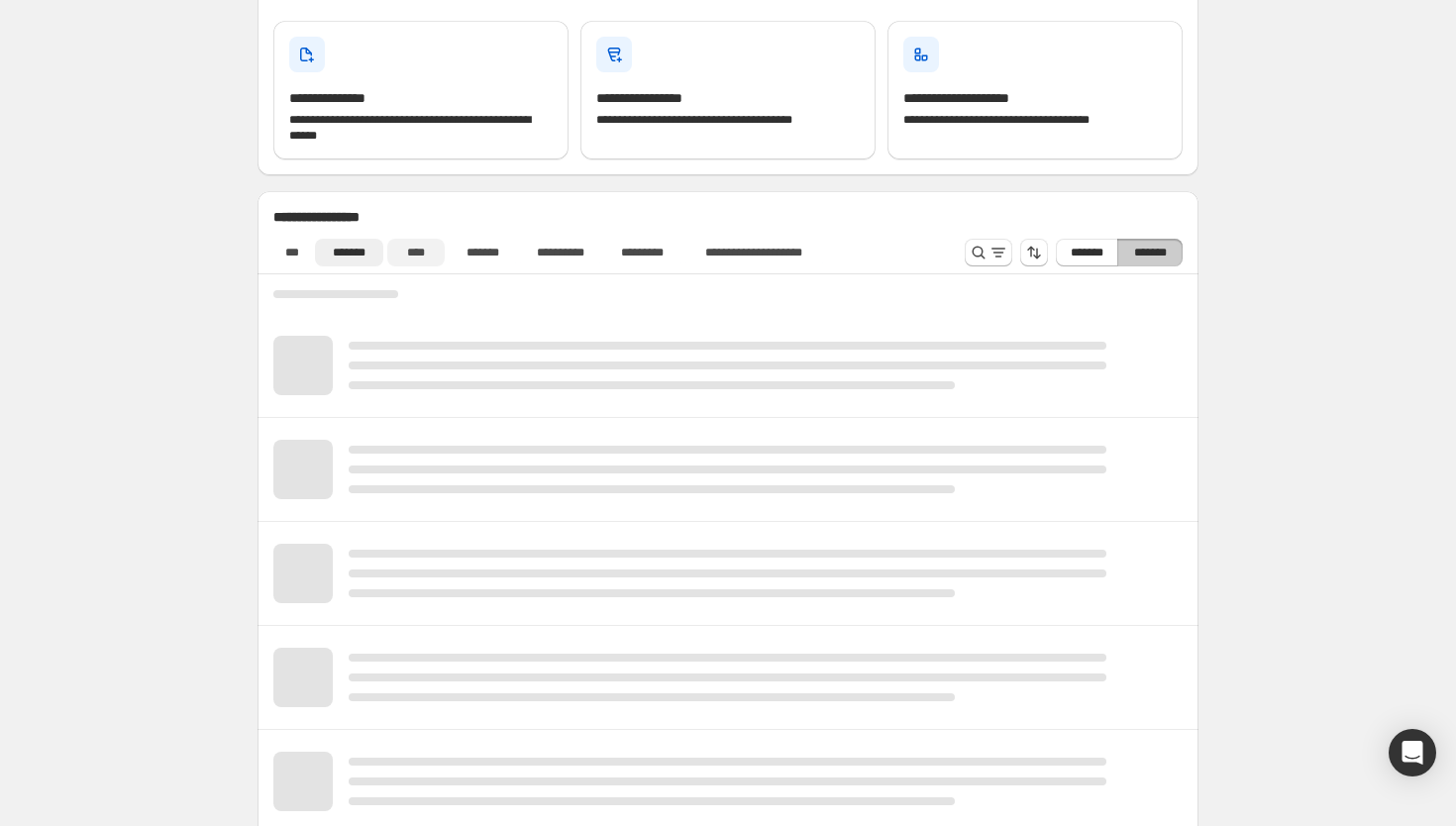 click on "****" at bounding box center (416, 253) 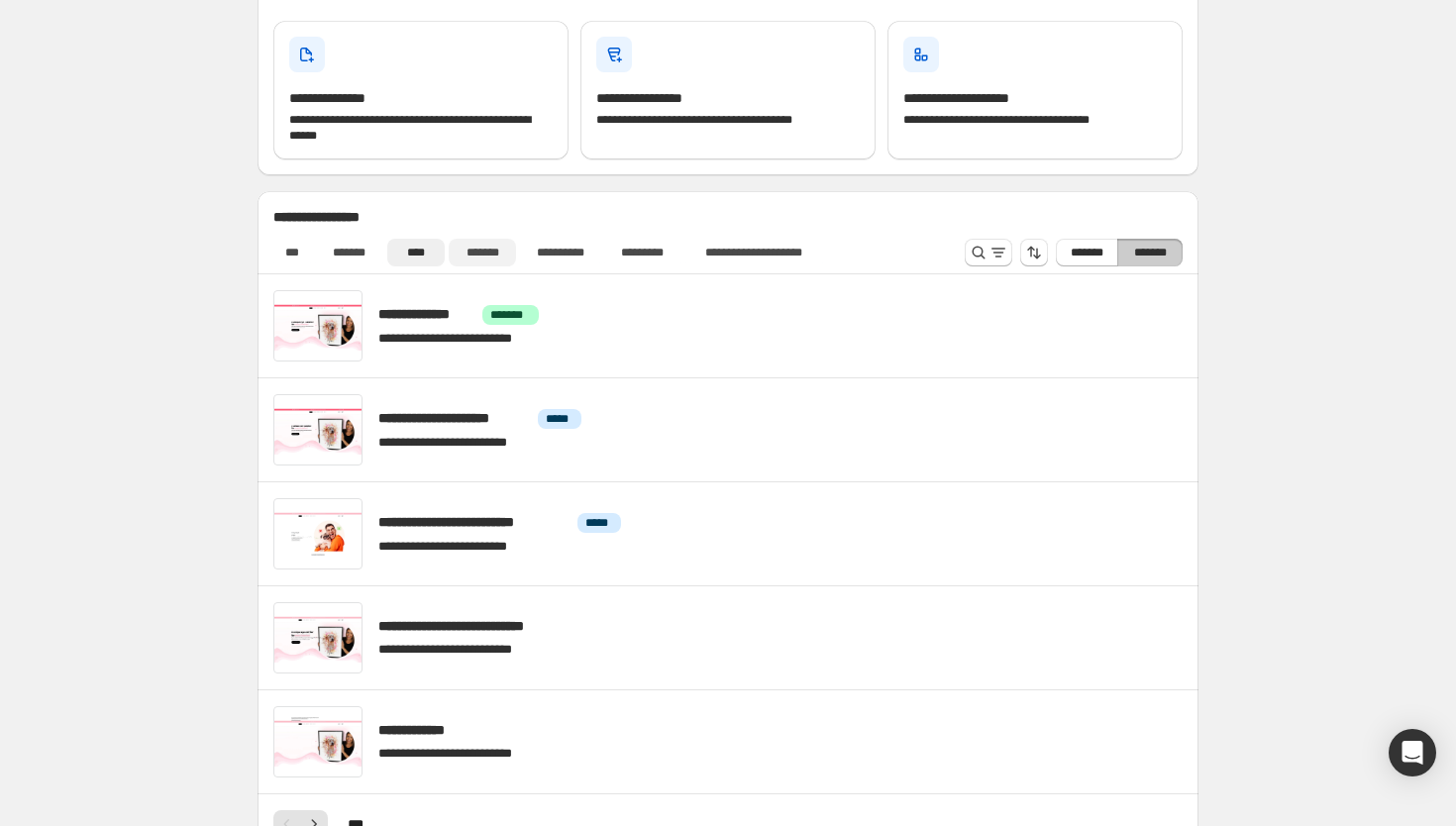 click on "*******" at bounding box center (482, 253) 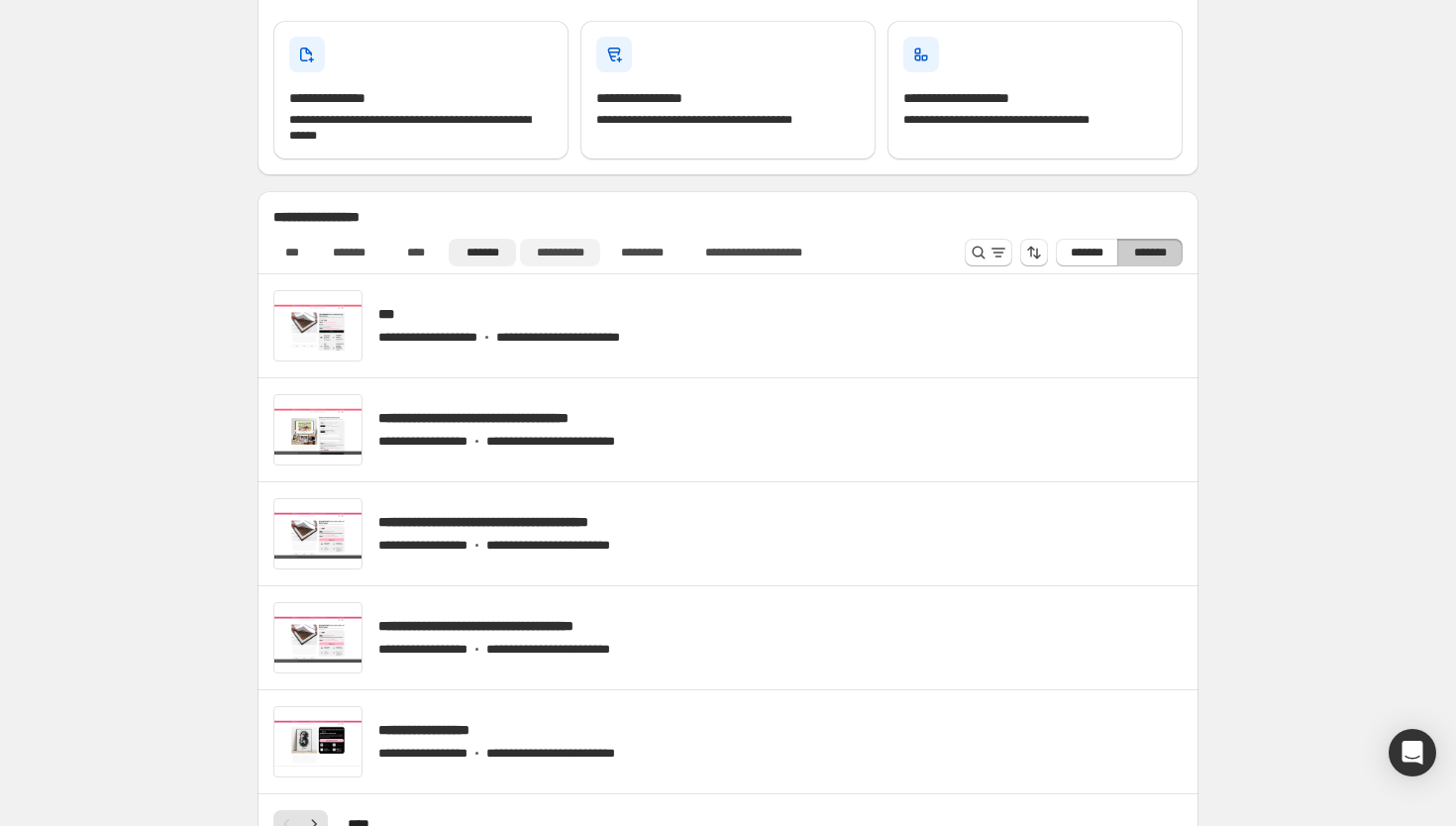click on "**********" at bounding box center [560, 253] 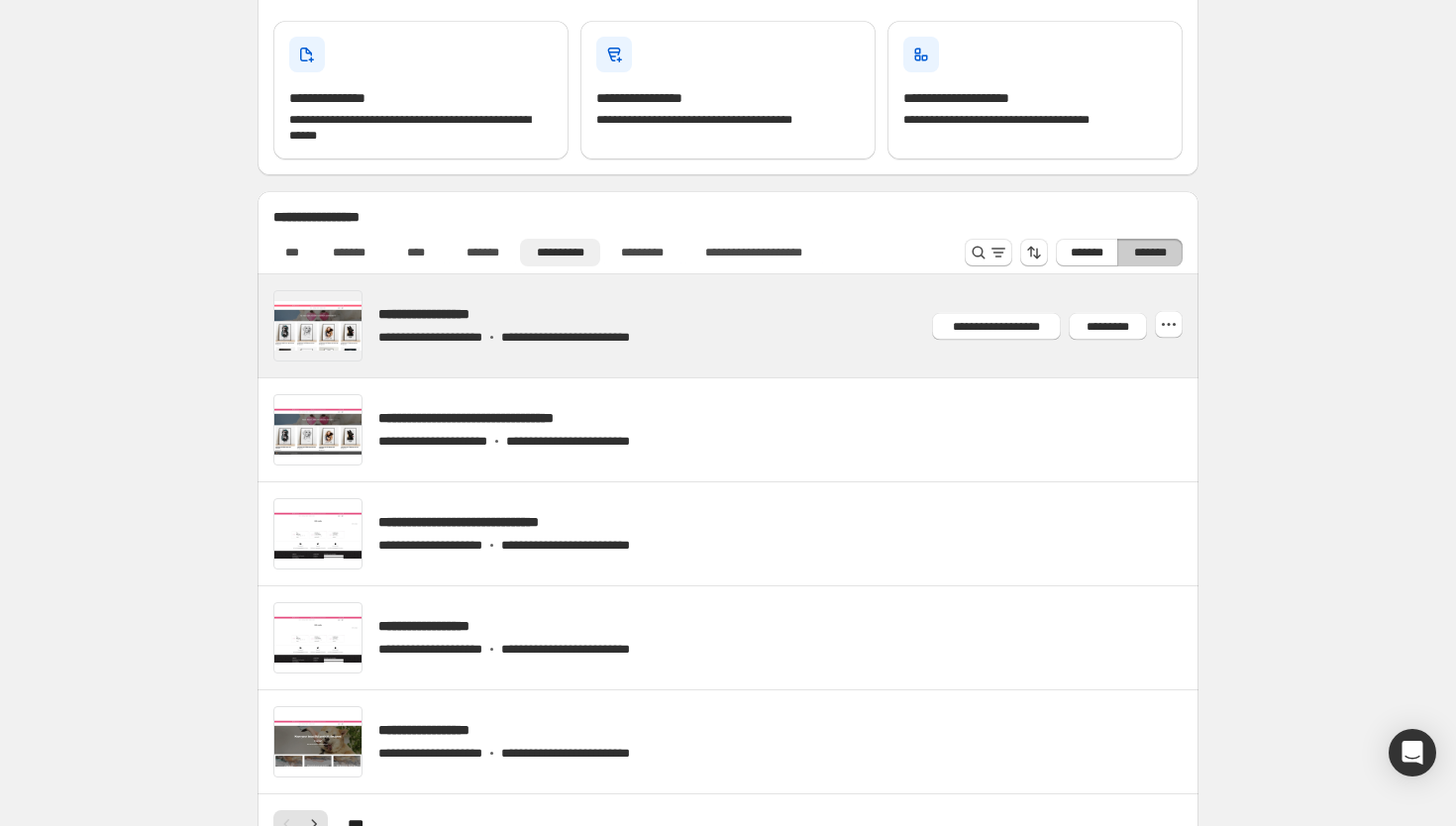 click at bounding box center [752, 326] 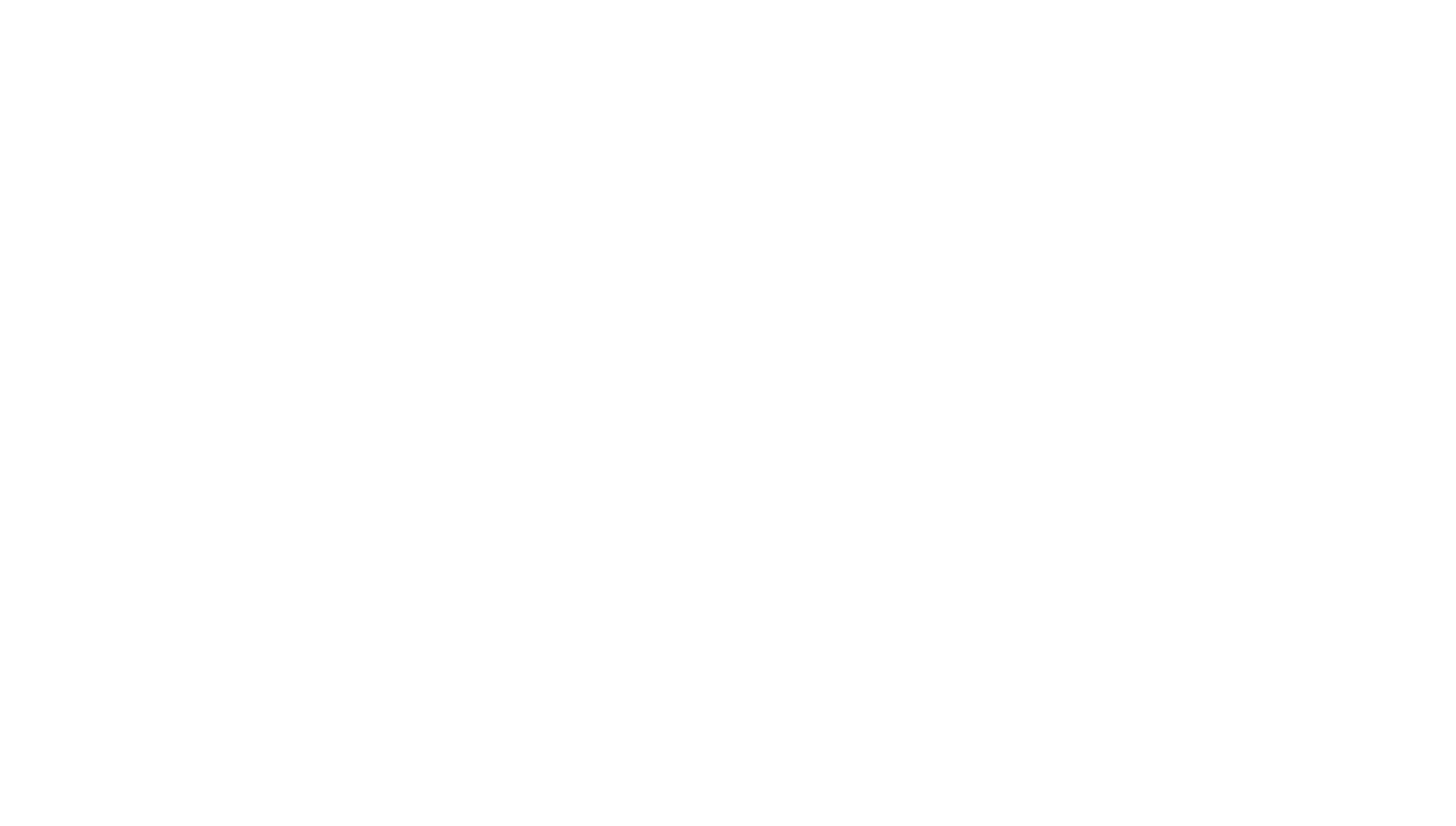 scroll, scrollTop: 0, scrollLeft: 0, axis: both 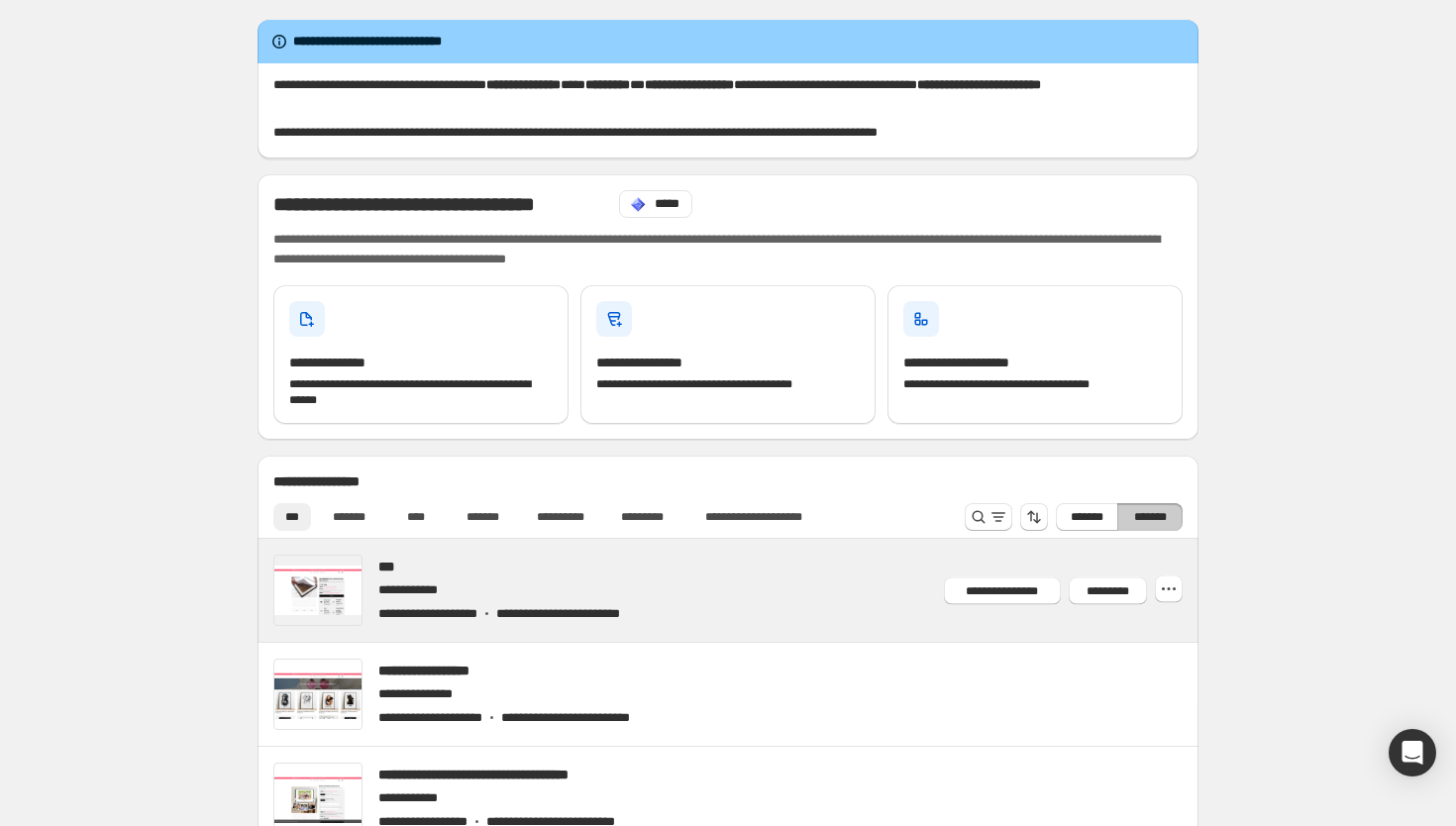 click at bounding box center [752, 590] 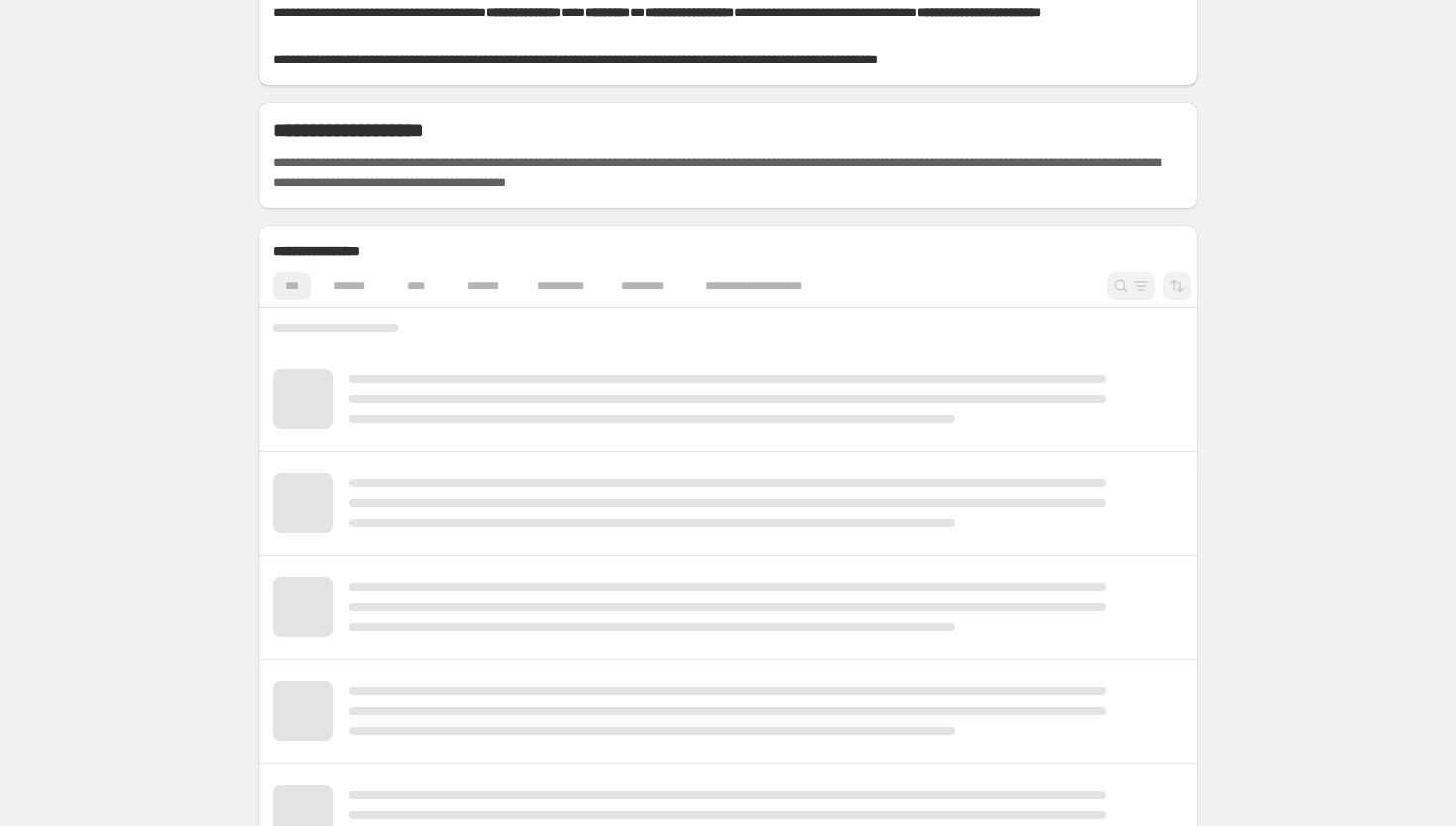 scroll, scrollTop: 83, scrollLeft: 0, axis: vertical 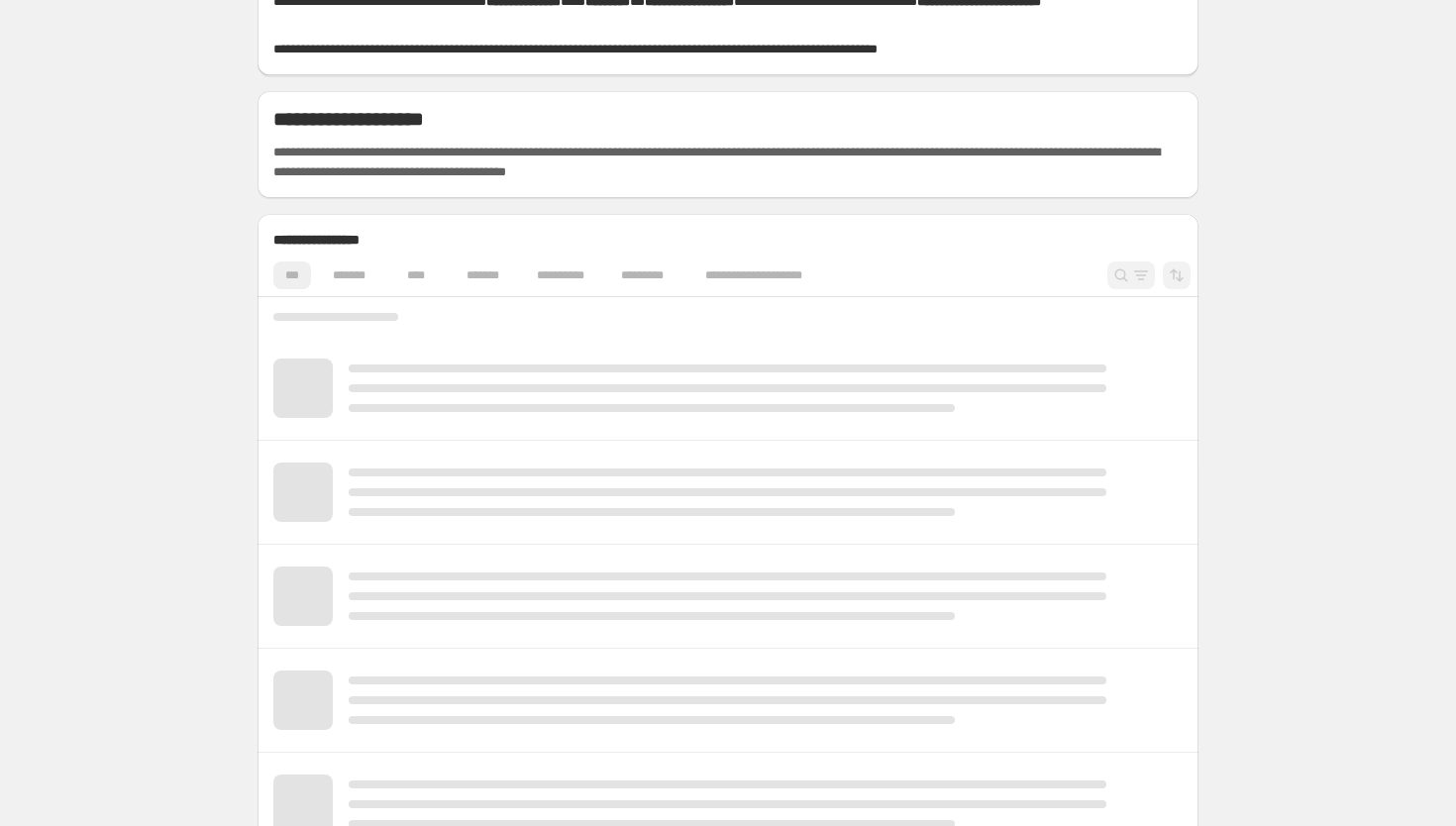 click on "*******" at bounding box center (482, 275) 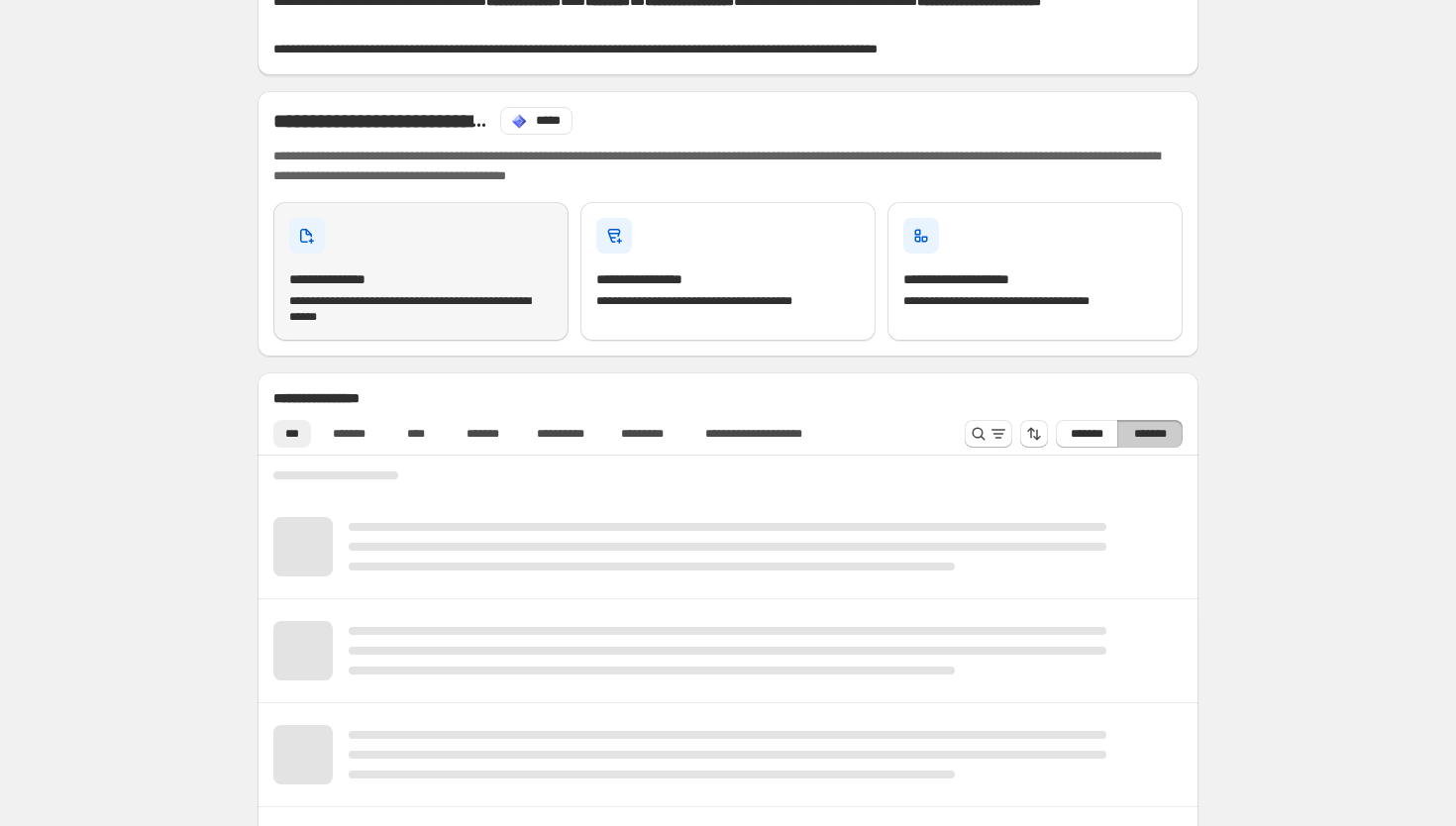 click on "**********" at bounding box center (421, 279) 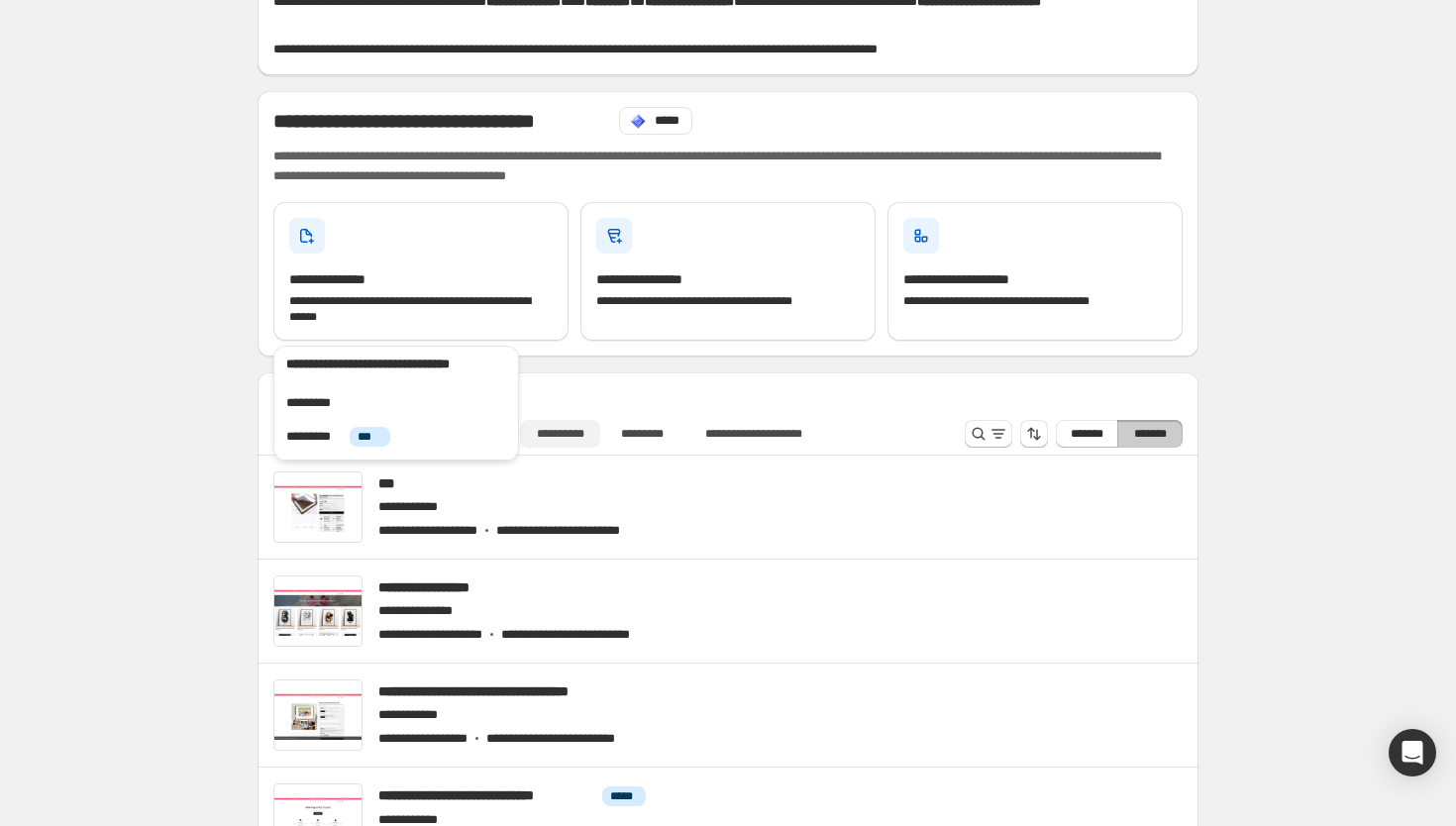 click on "**********" at bounding box center (560, 434) 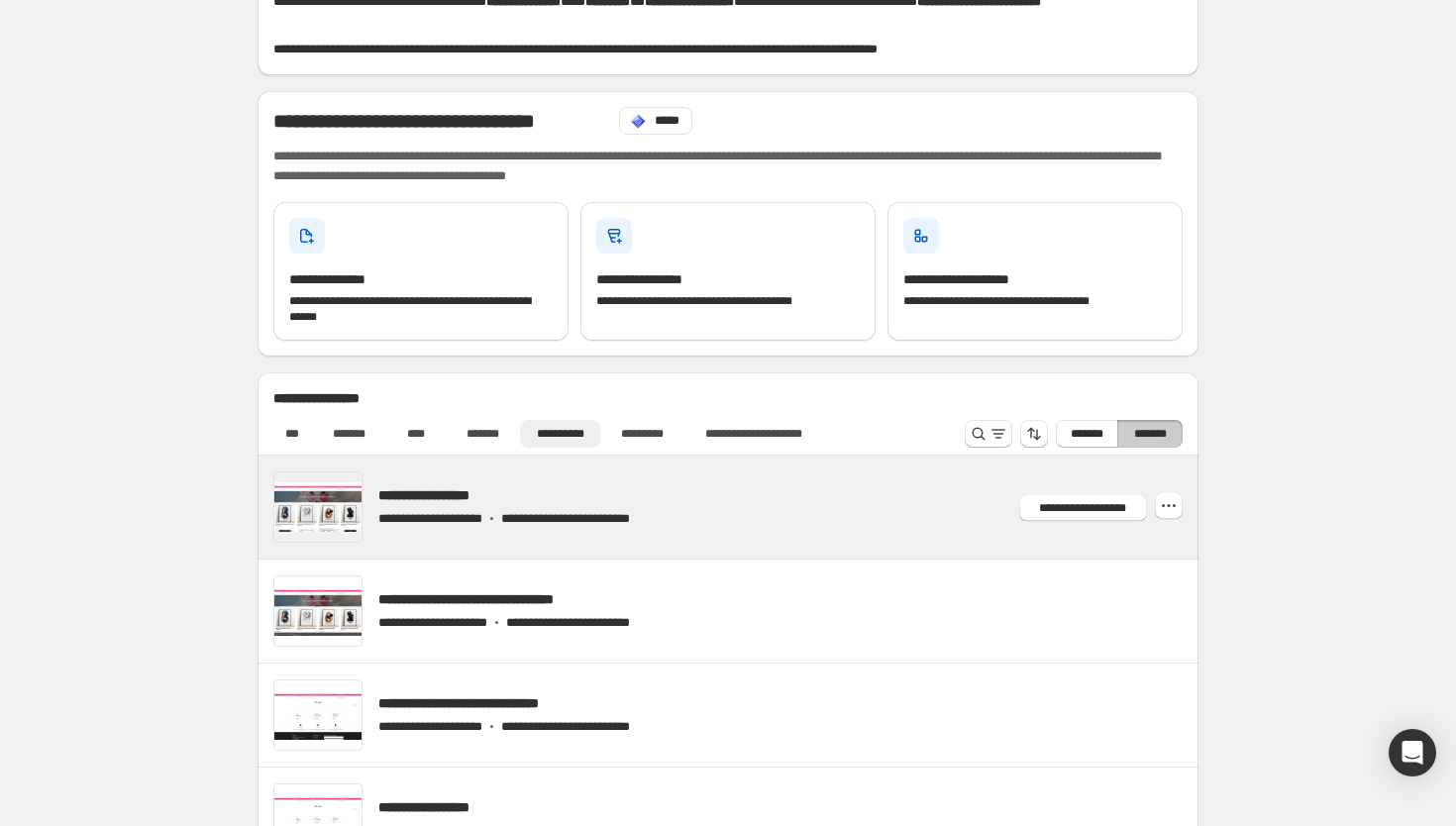 click at bounding box center [752, 507] 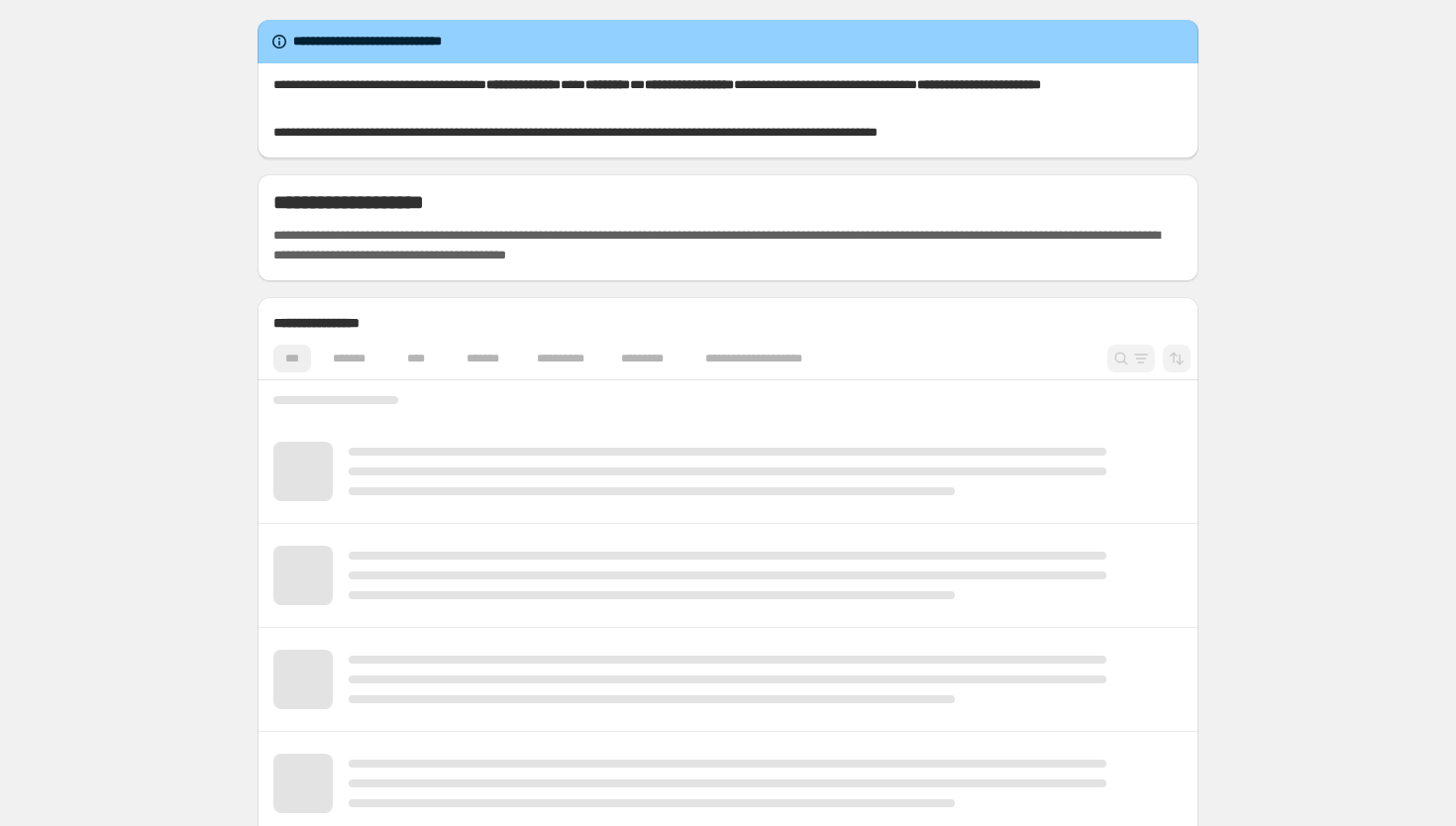 scroll, scrollTop: 0, scrollLeft: 0, axis: both 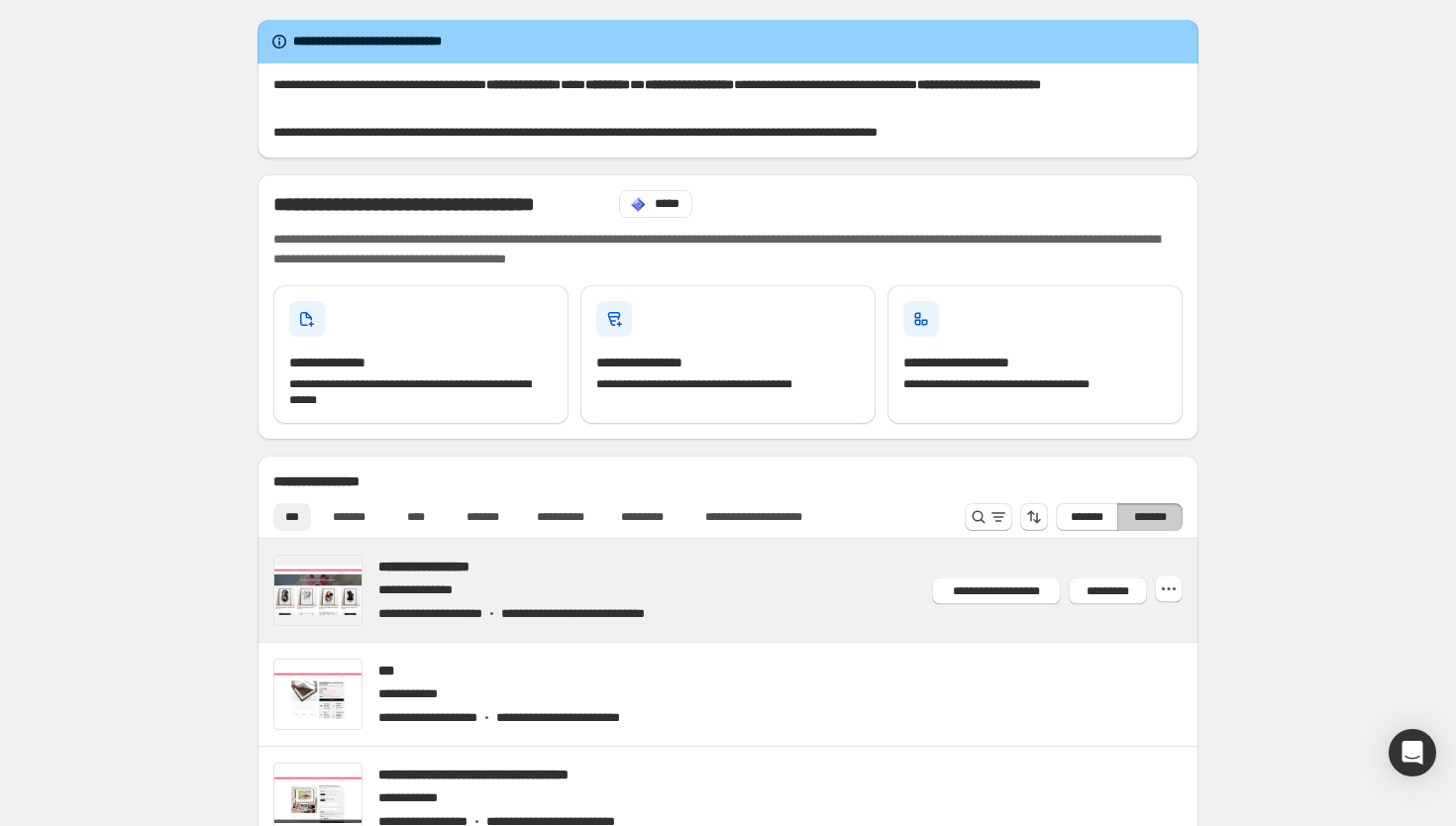 click at bounding box center (752, 590) 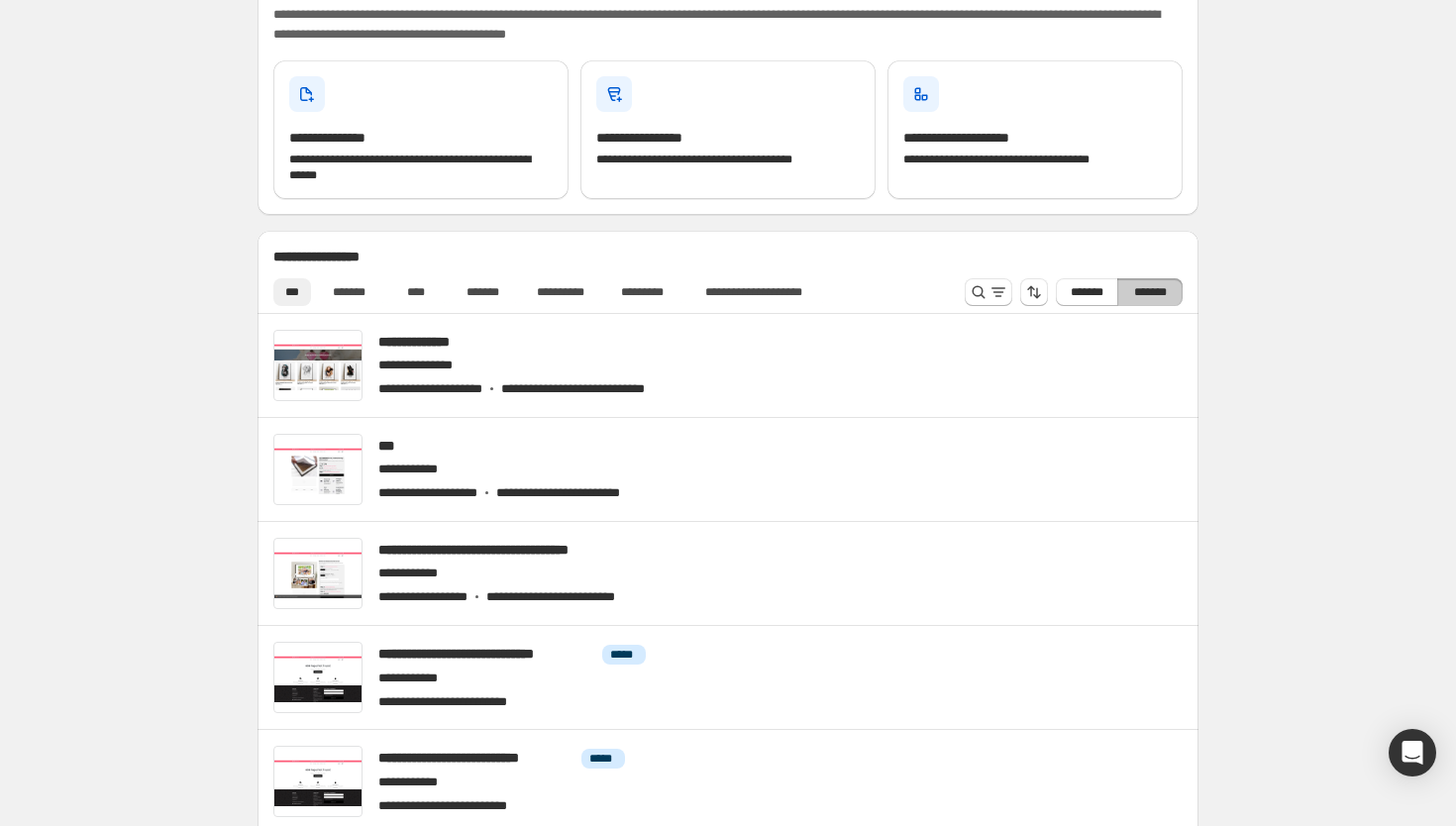 scroll, scrollTop: 257, scrollLeft: 0, axis: vertical 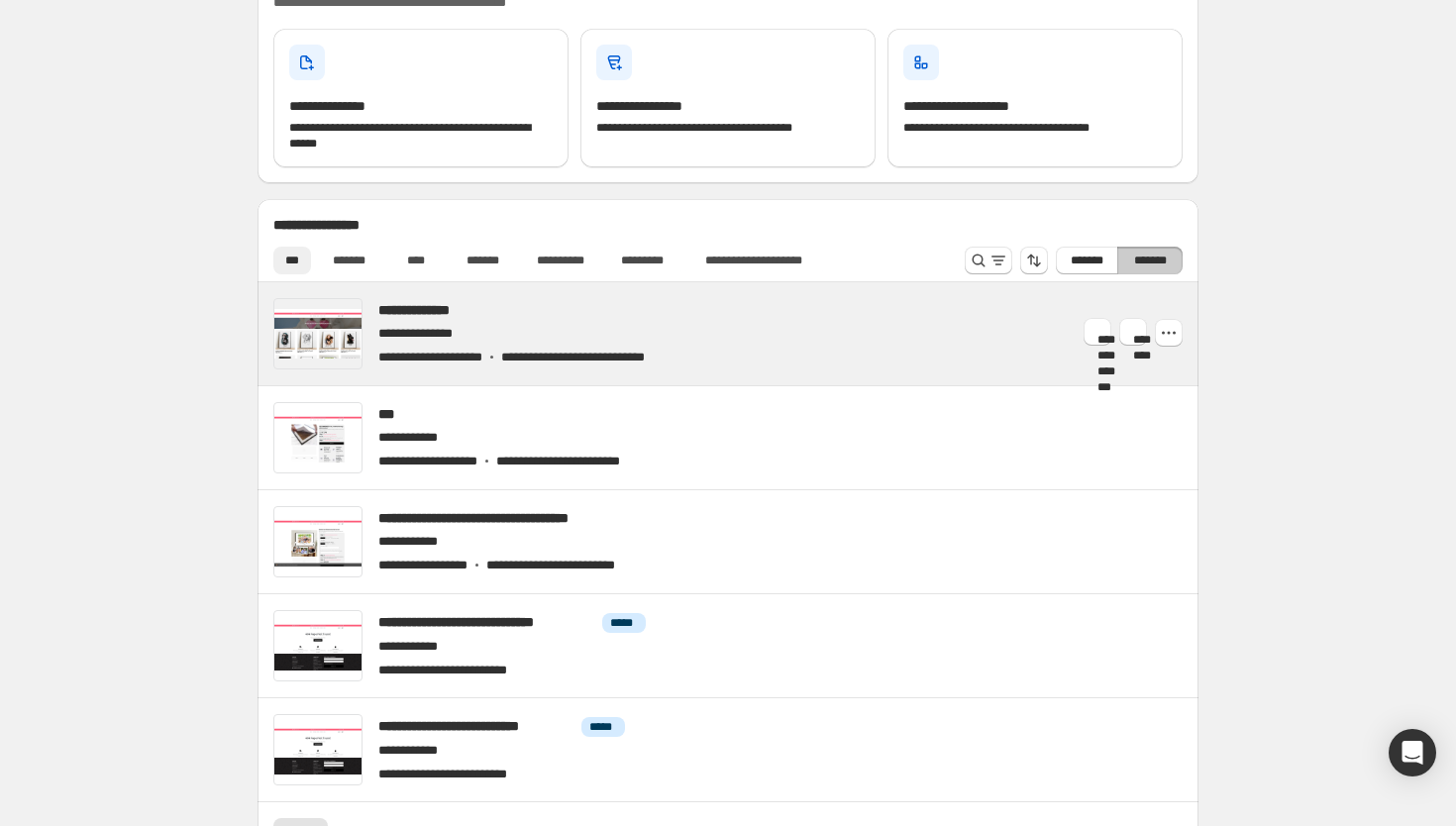 click at bounding box center (752, 334) 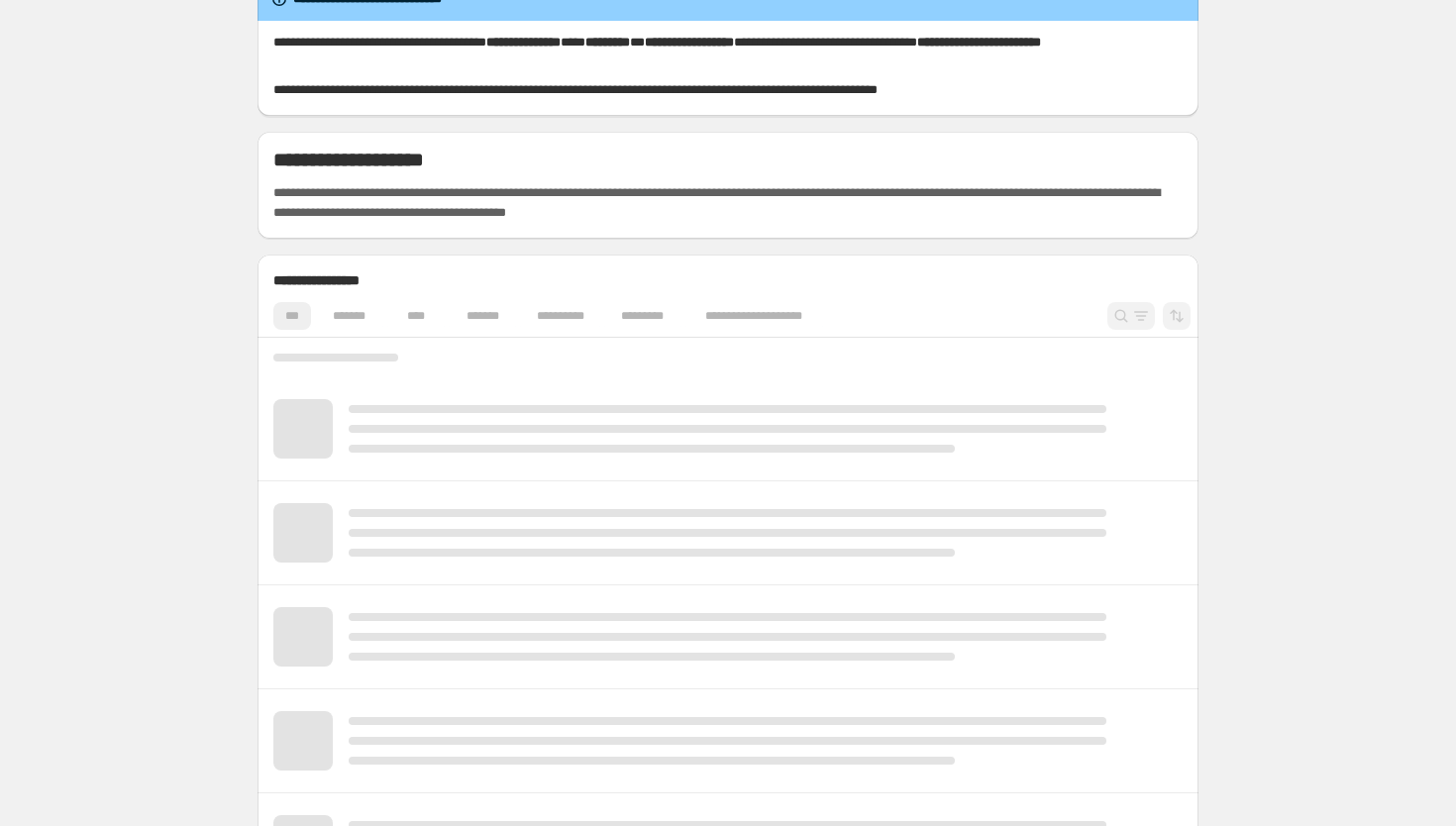 scroll, scrollTop: 52, scrollLeft: 0, axis: vertical 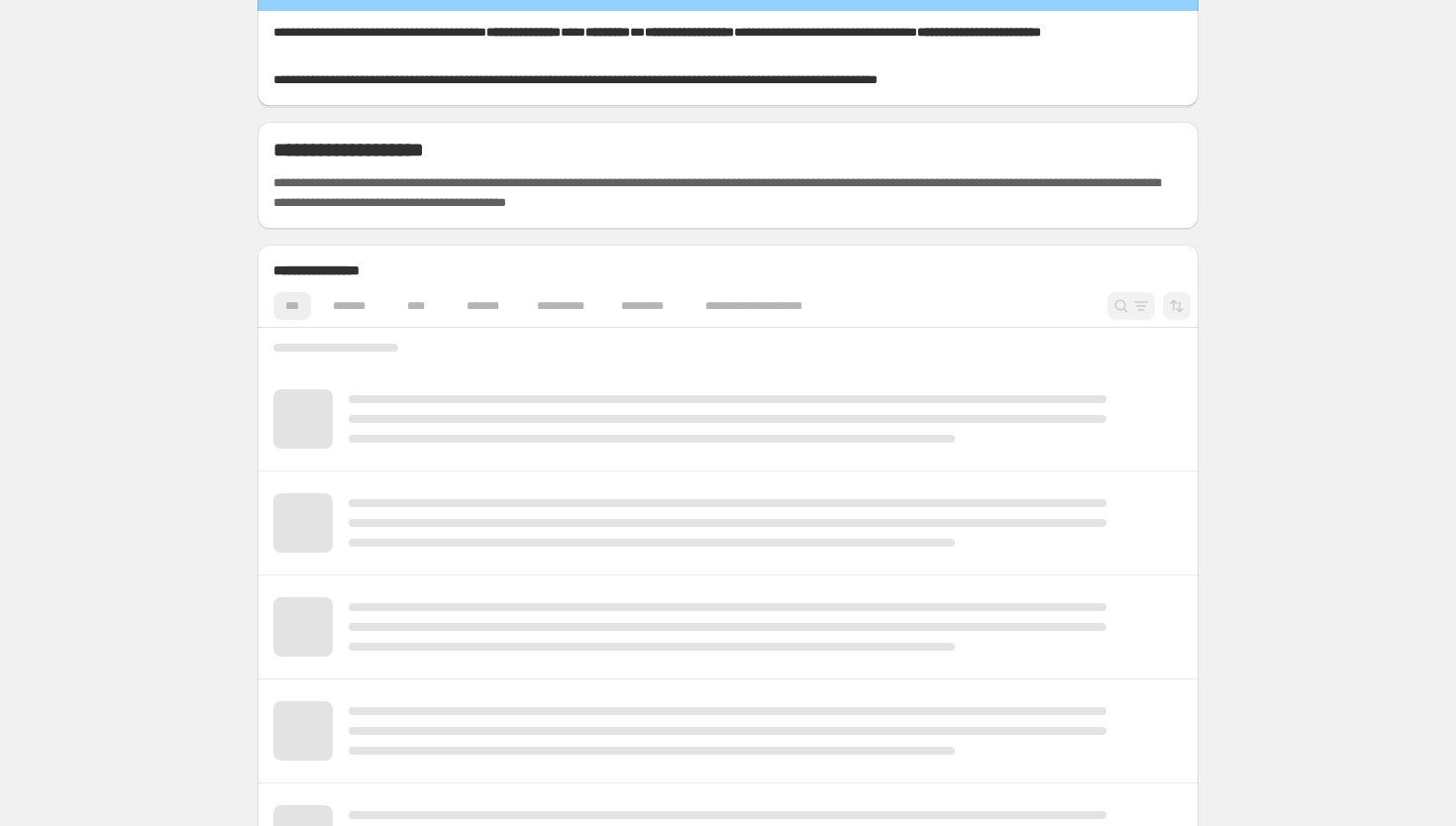 click on "**********" at bounding box center (560, 306) 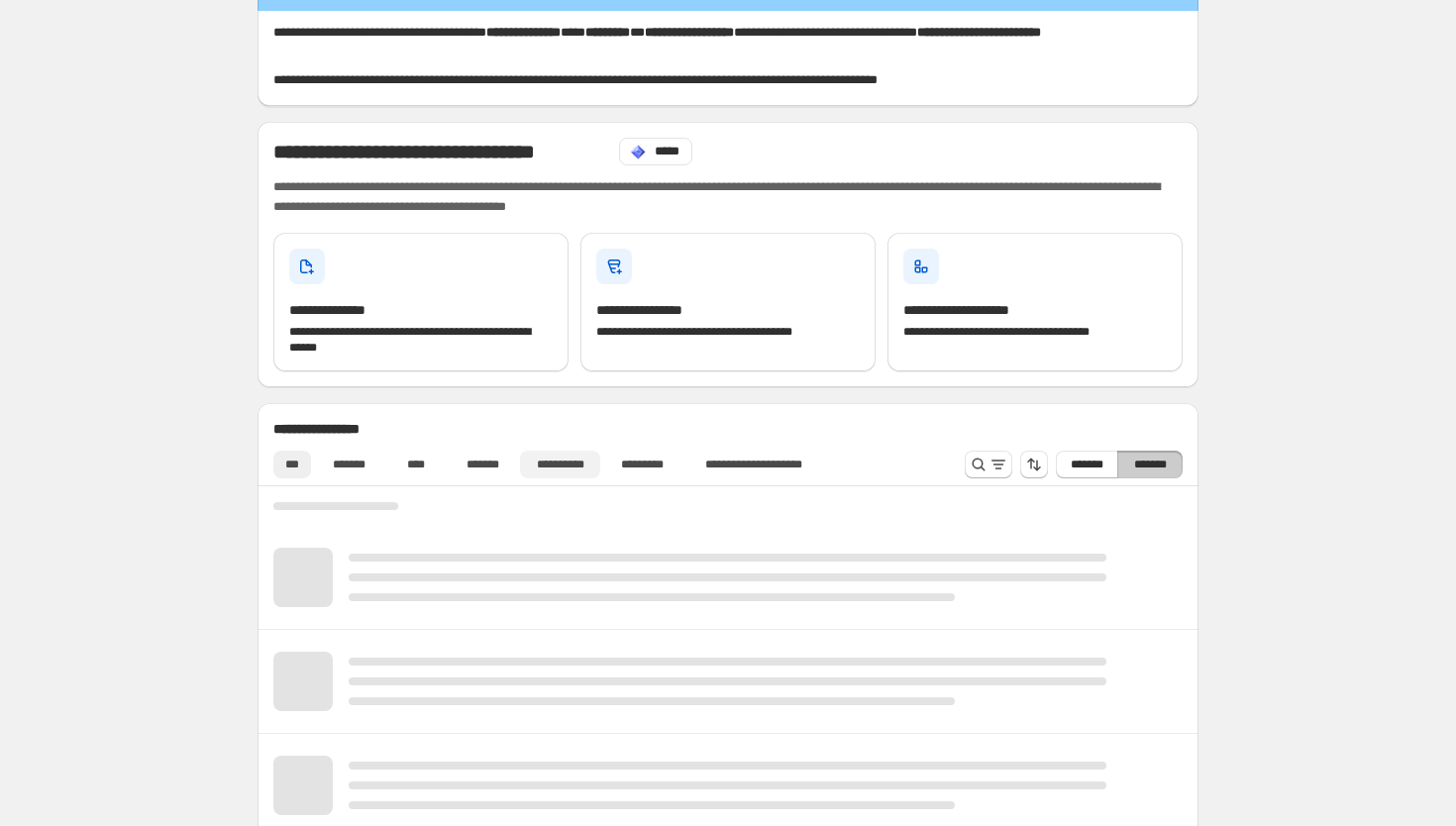 click on "**********" at bounding box center (560, 465) 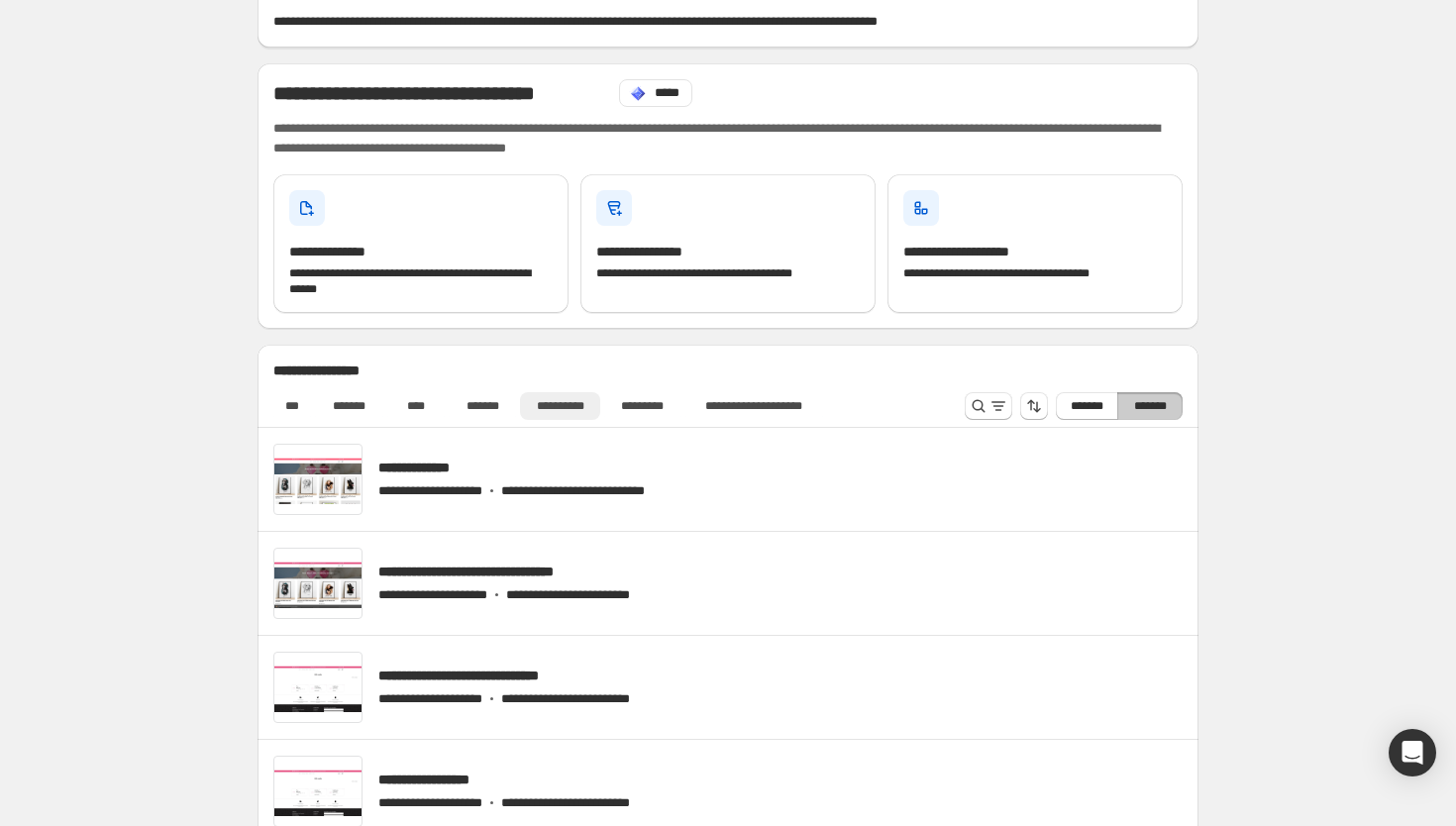 scroll, scrollTop: 117, scrollLeft: 0, axis: vertical 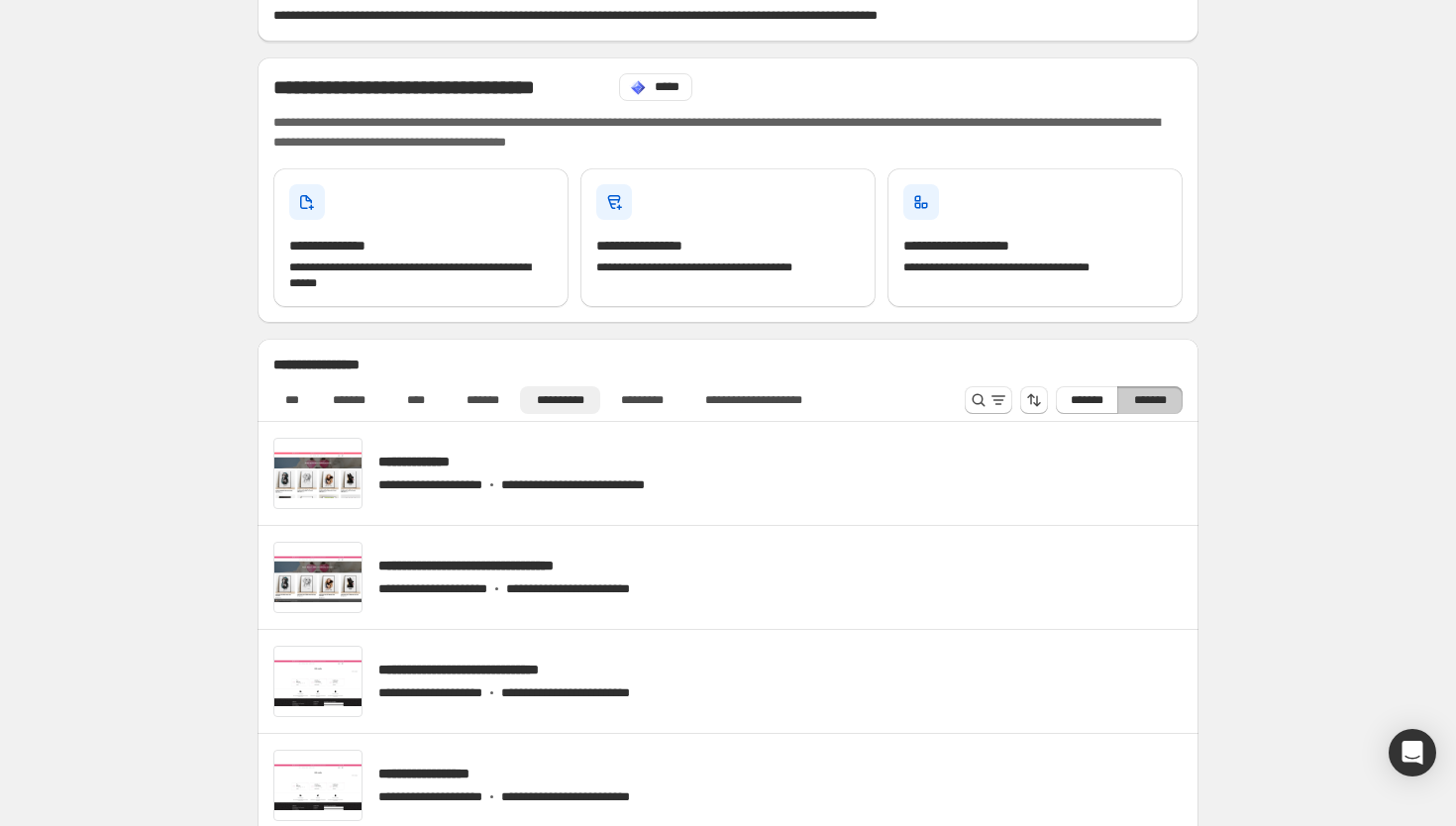 click on "**********" at bounding box center (607, 396) 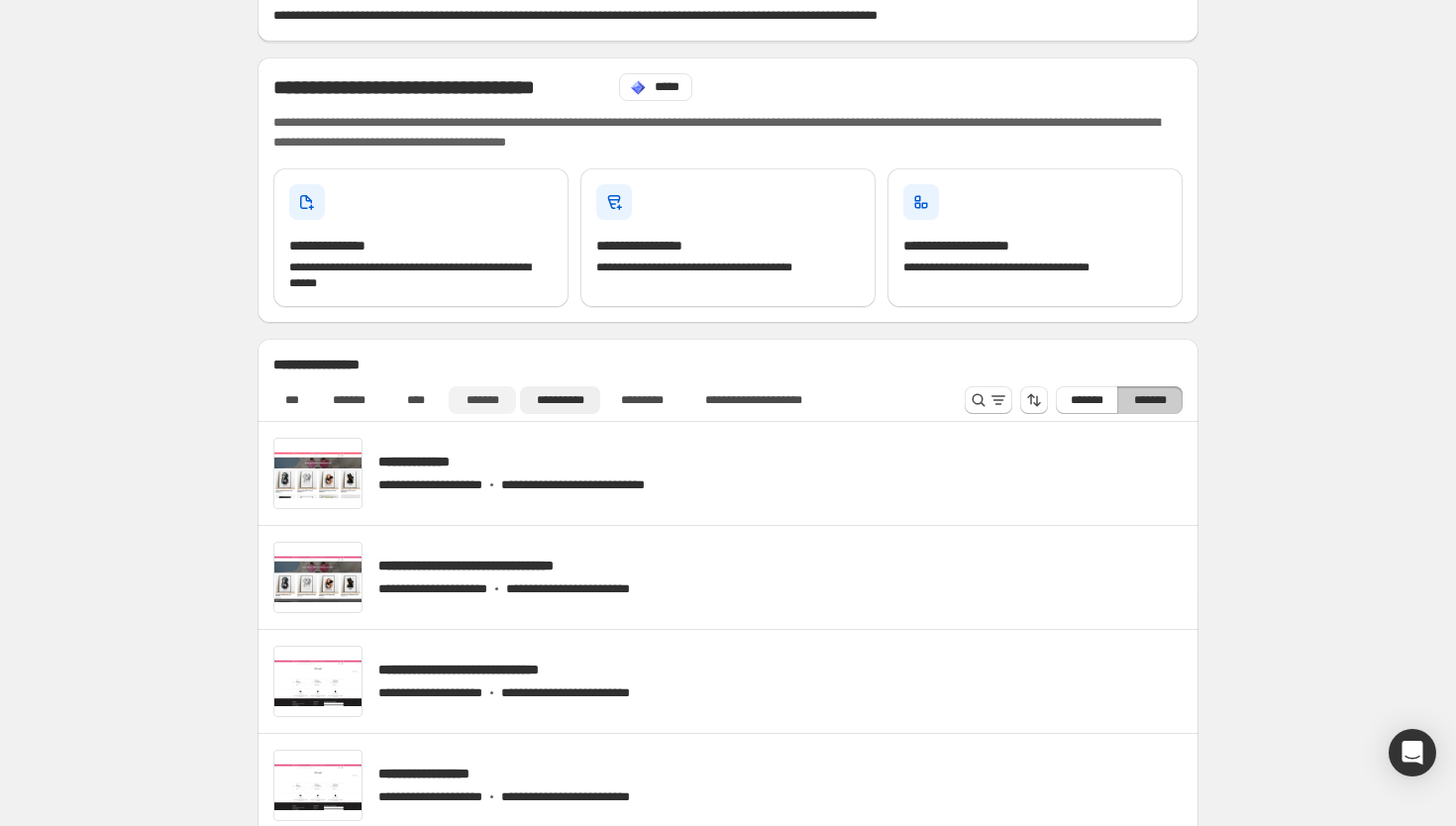 click on "*******" at bounding box center [482, 400] 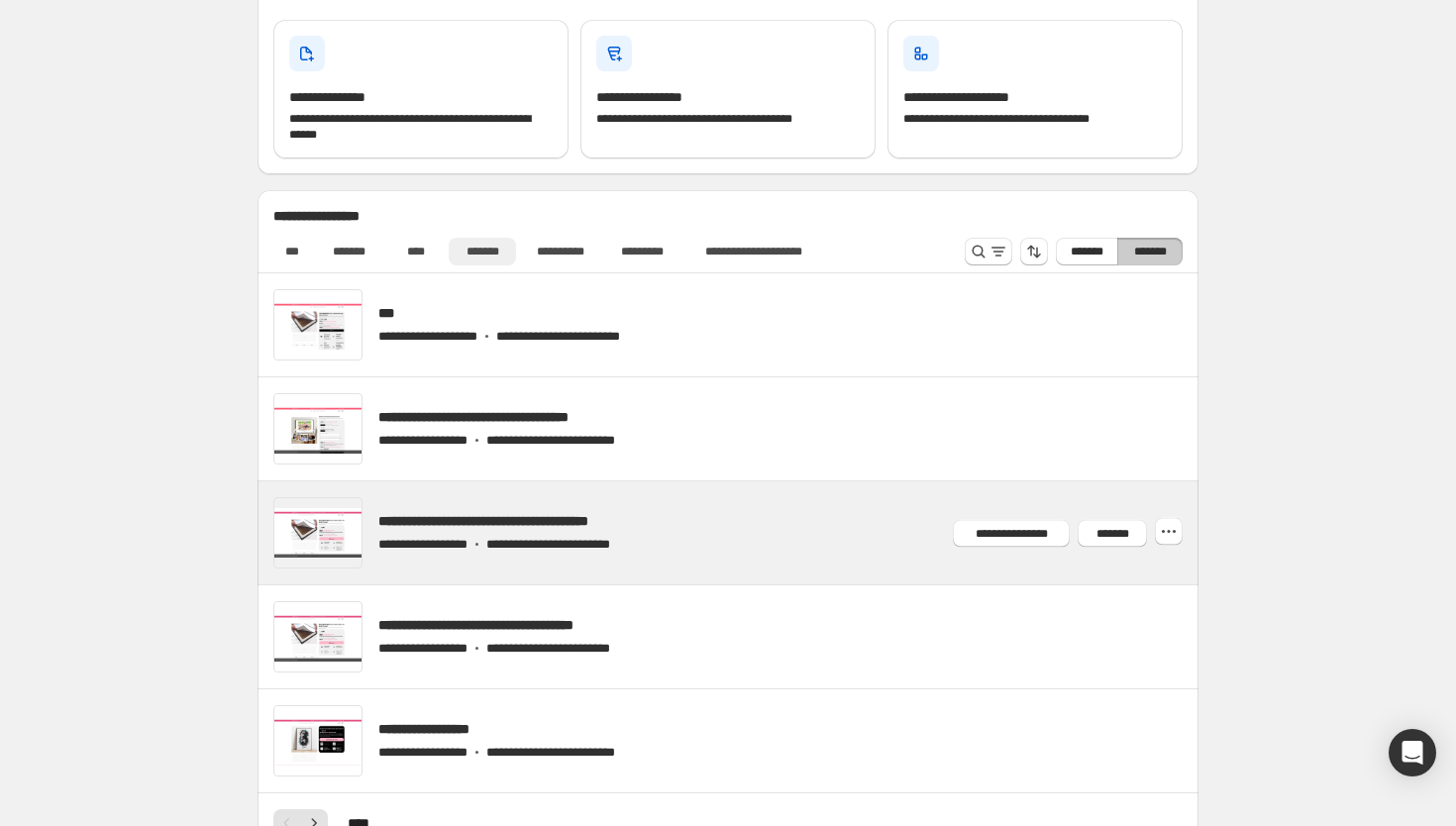 scroll, scrollTop: 304, scrollLeft: 0, axis: vertical 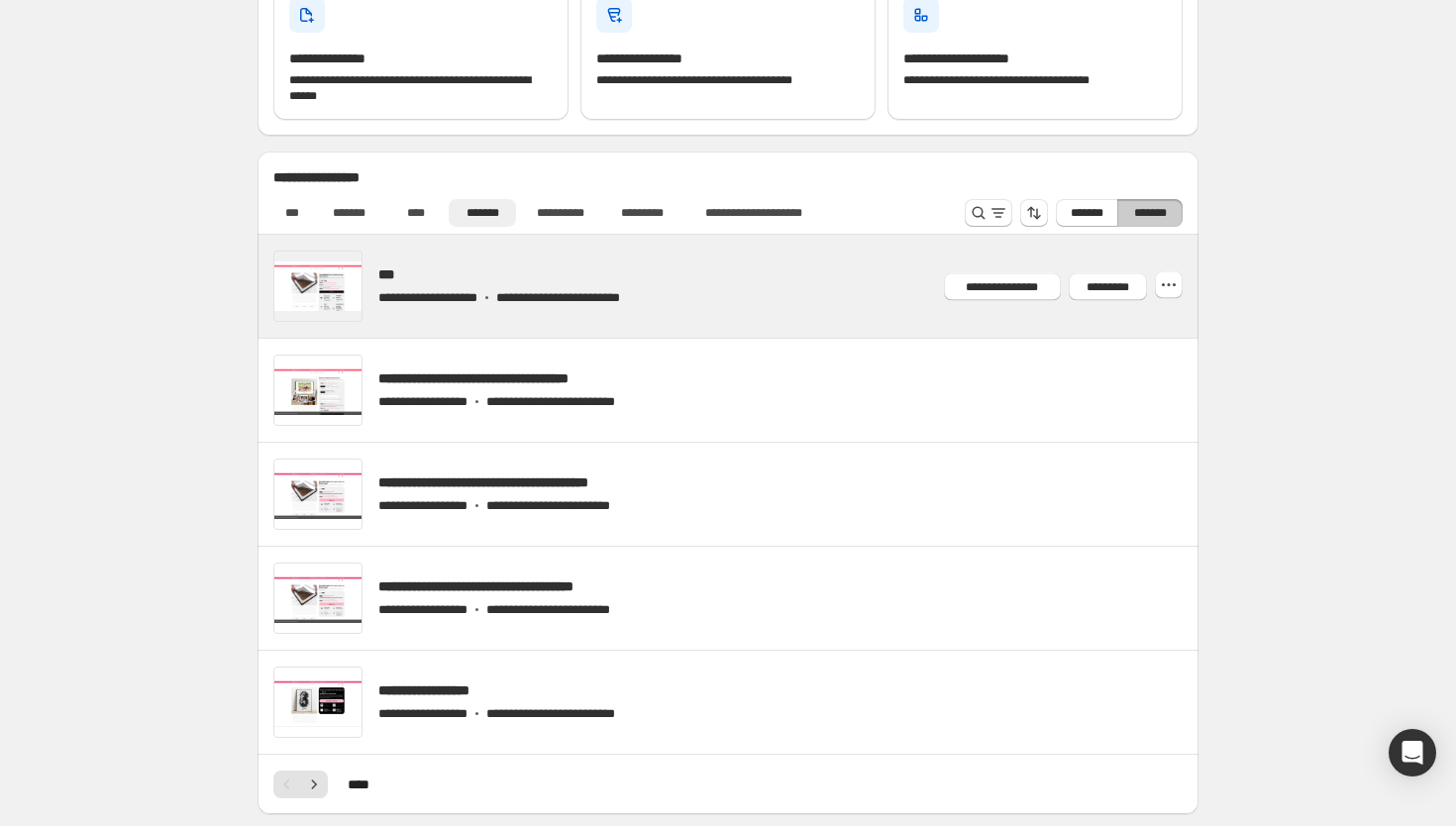 click at bounding box center (752, 286) 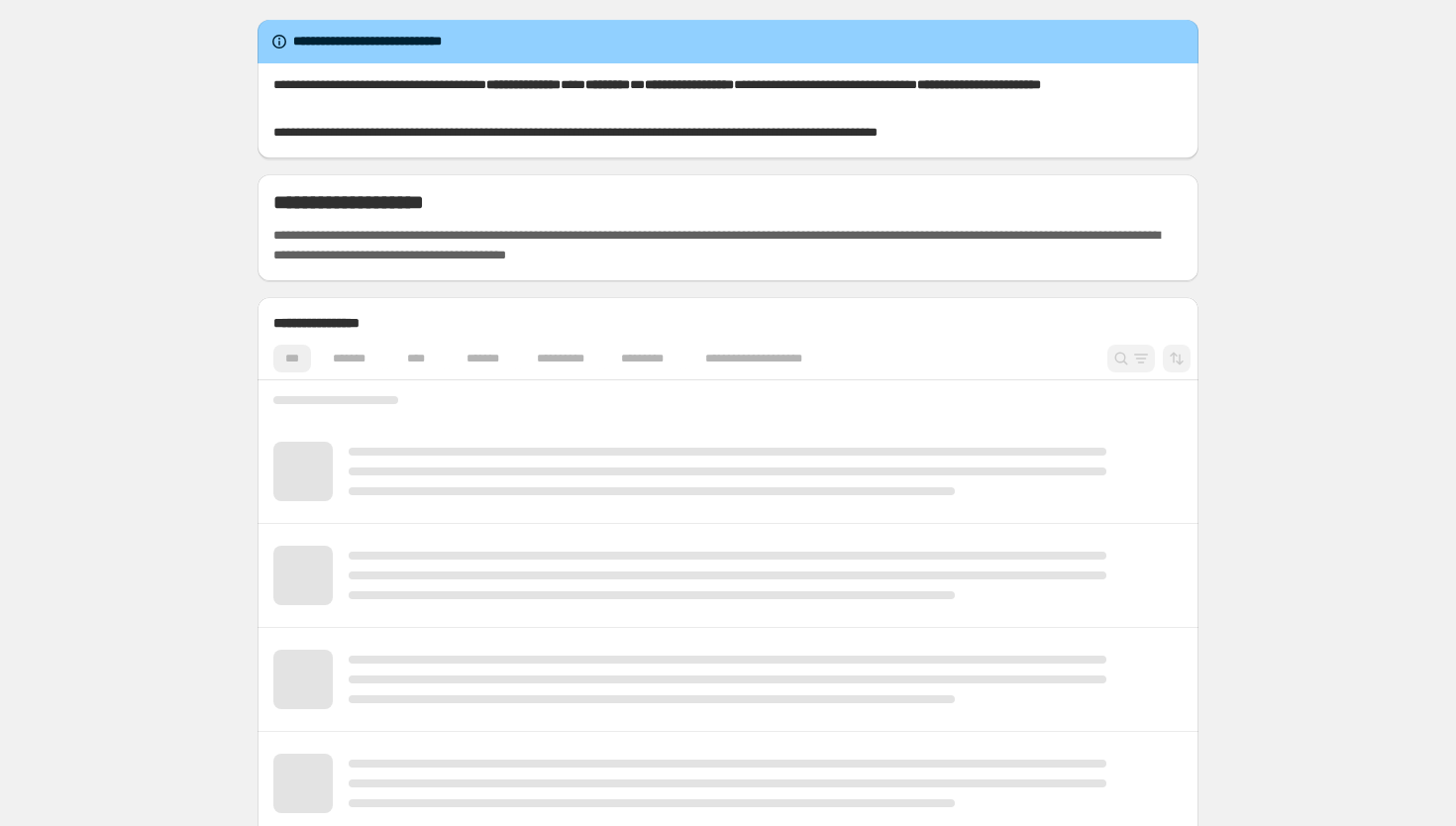 scroll, scrollTop: 0, scrollLeft: 0, axis: both 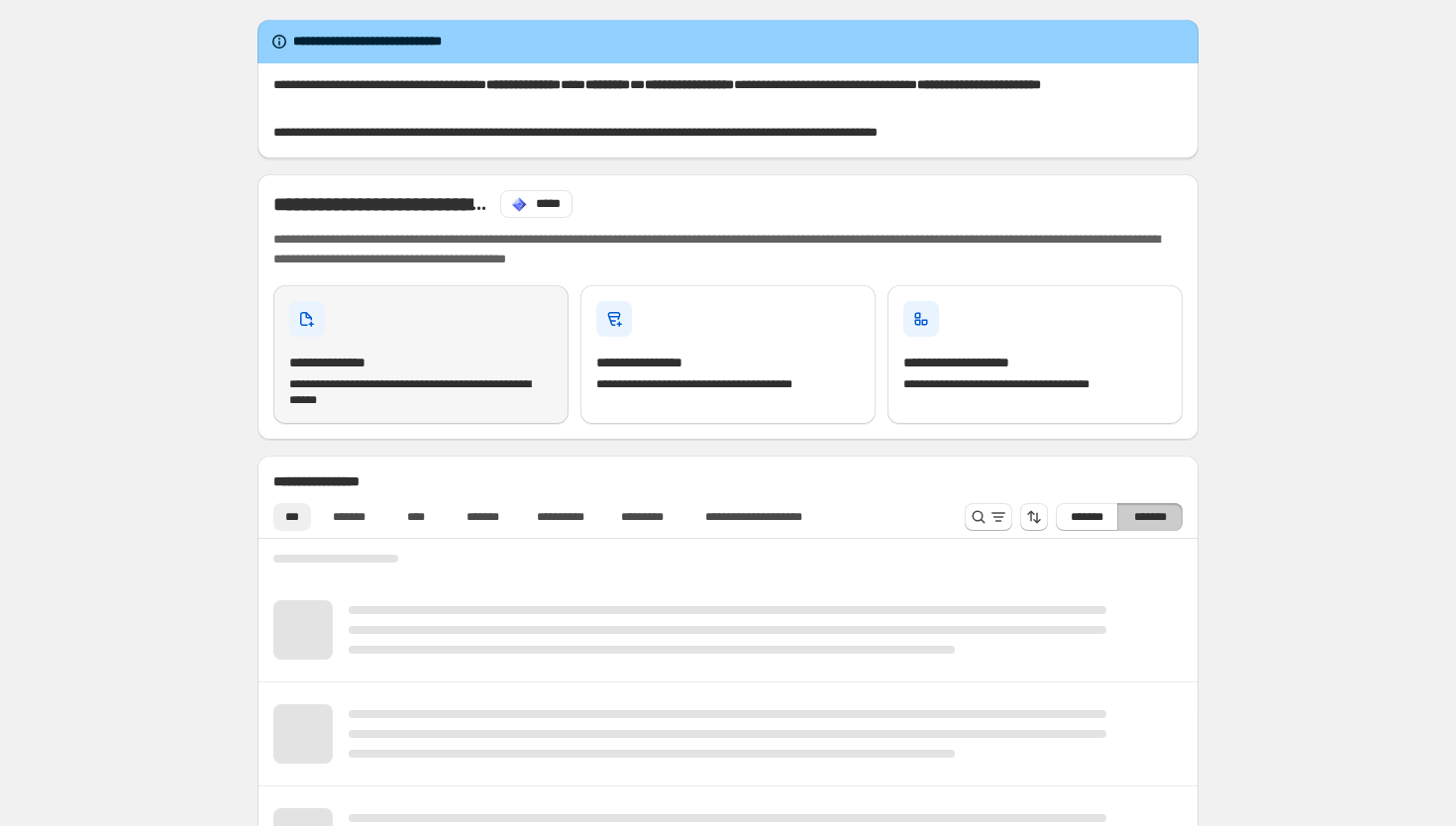click on "**********" at bounding box center (421, 362) 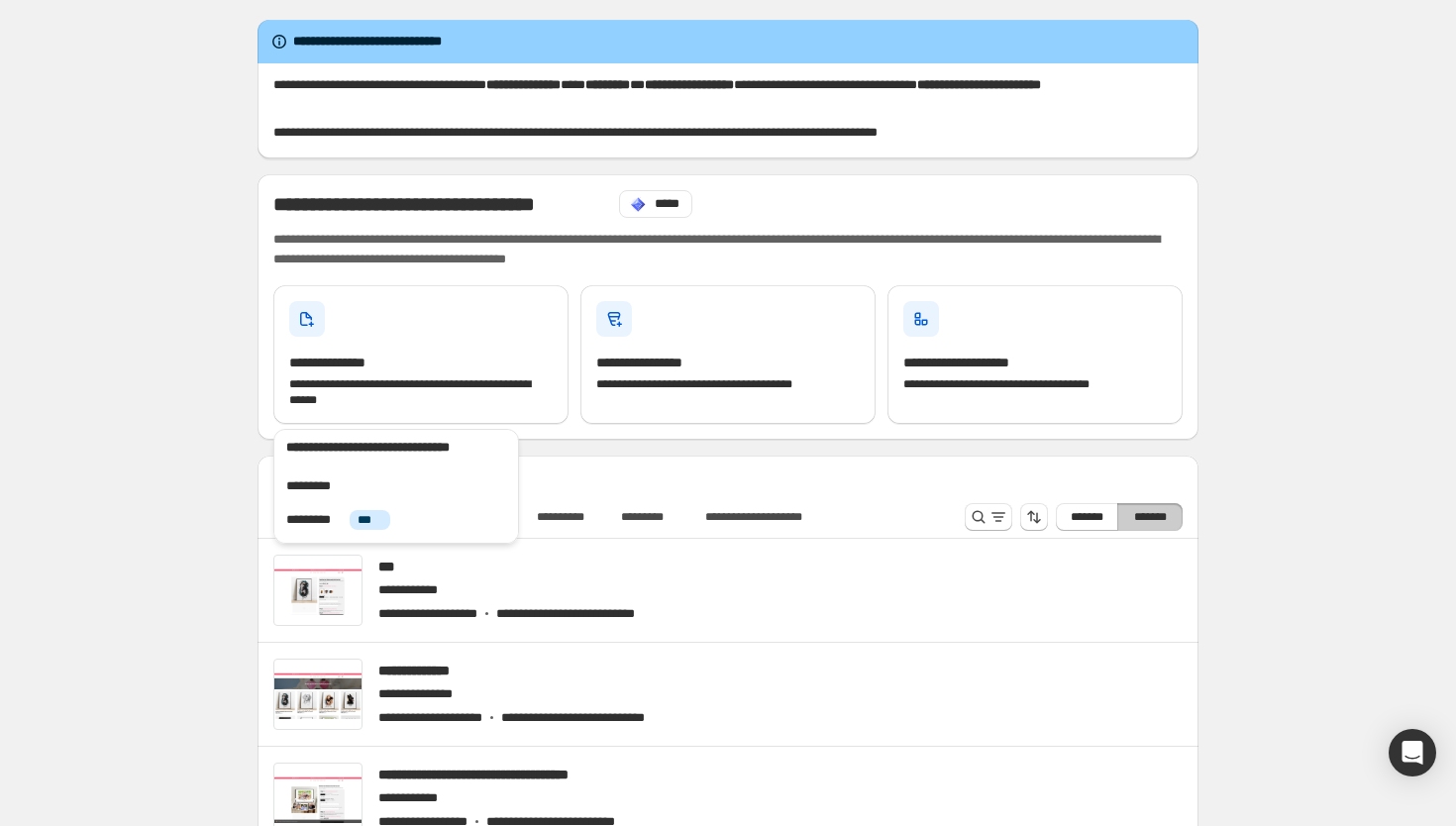 click on "**********" at bounding box center [728, 475] 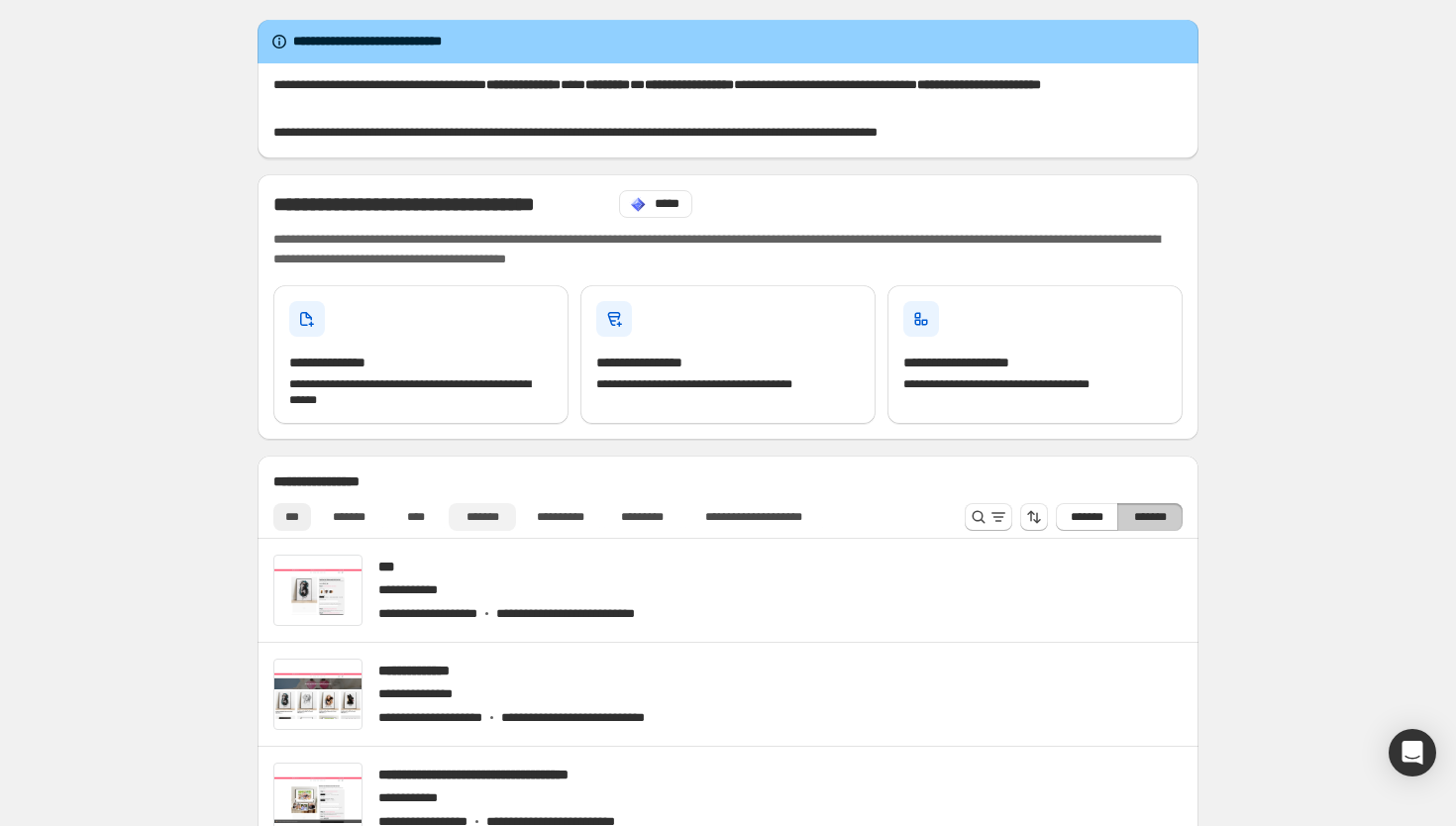click on "*******" at bounding box center [482, 517] 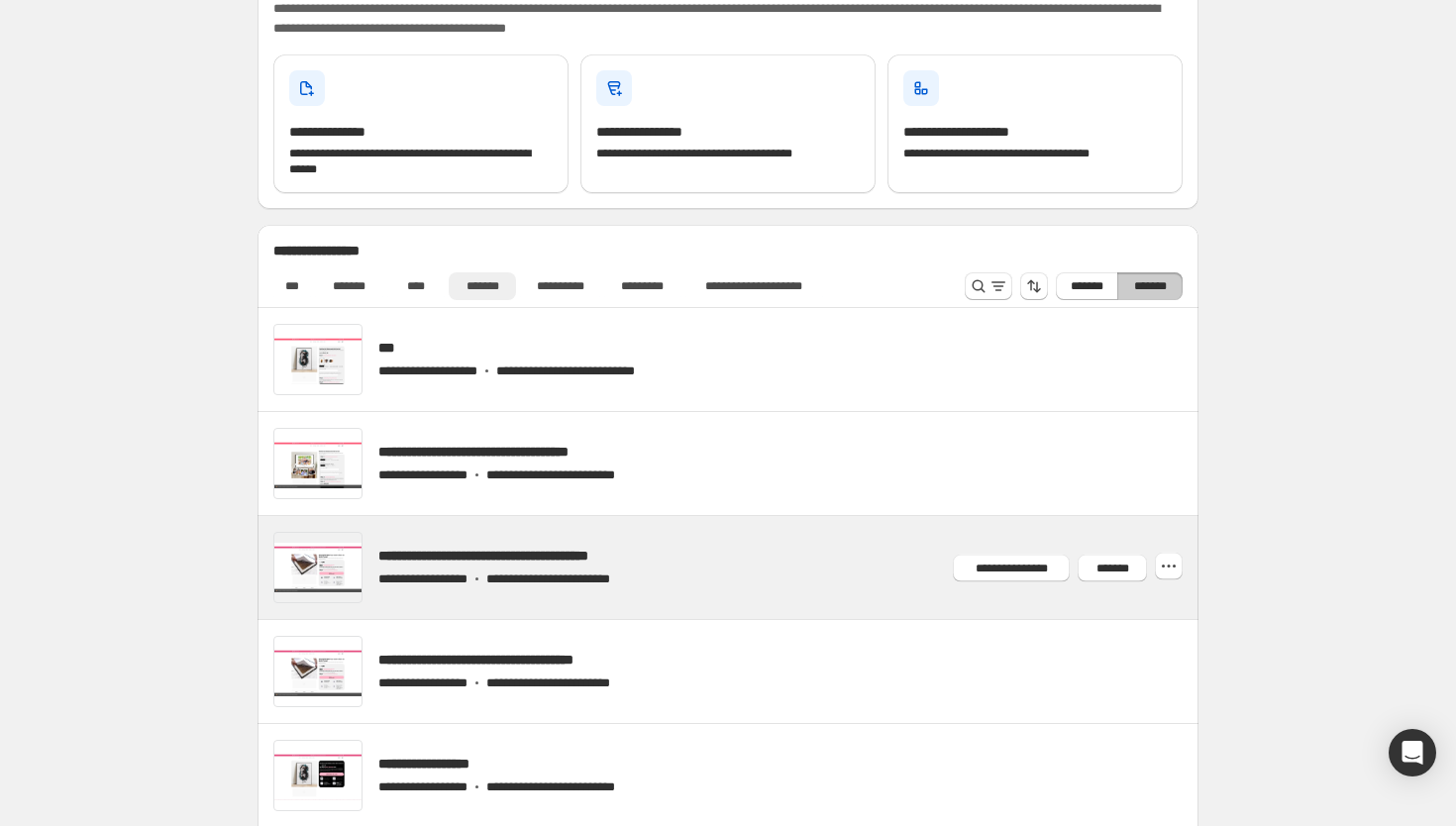scroll, scrollTop: 369, scrollLeft: 0, axis: vertical 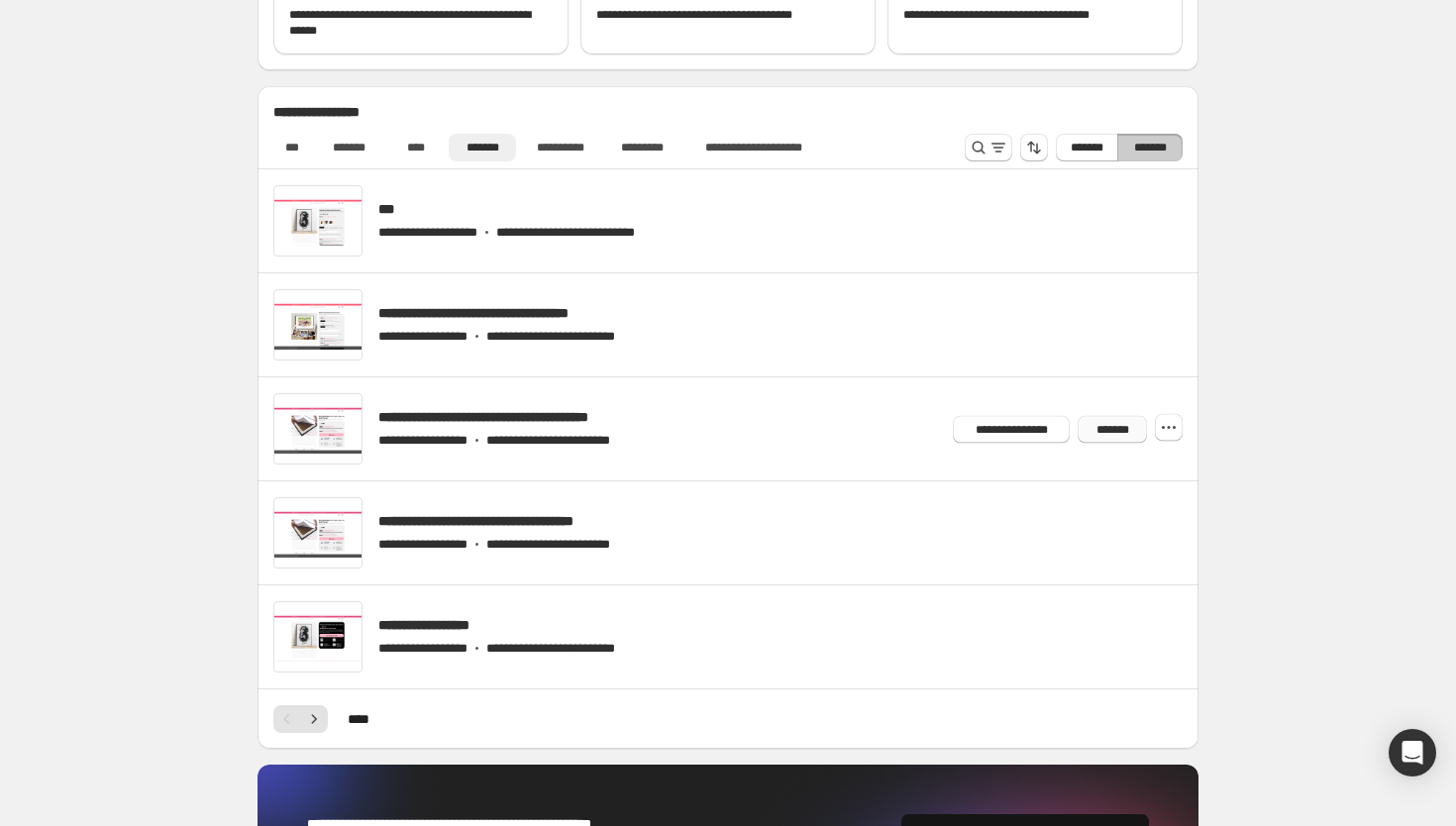 click on "*******" at bounding box center [1112, 429] 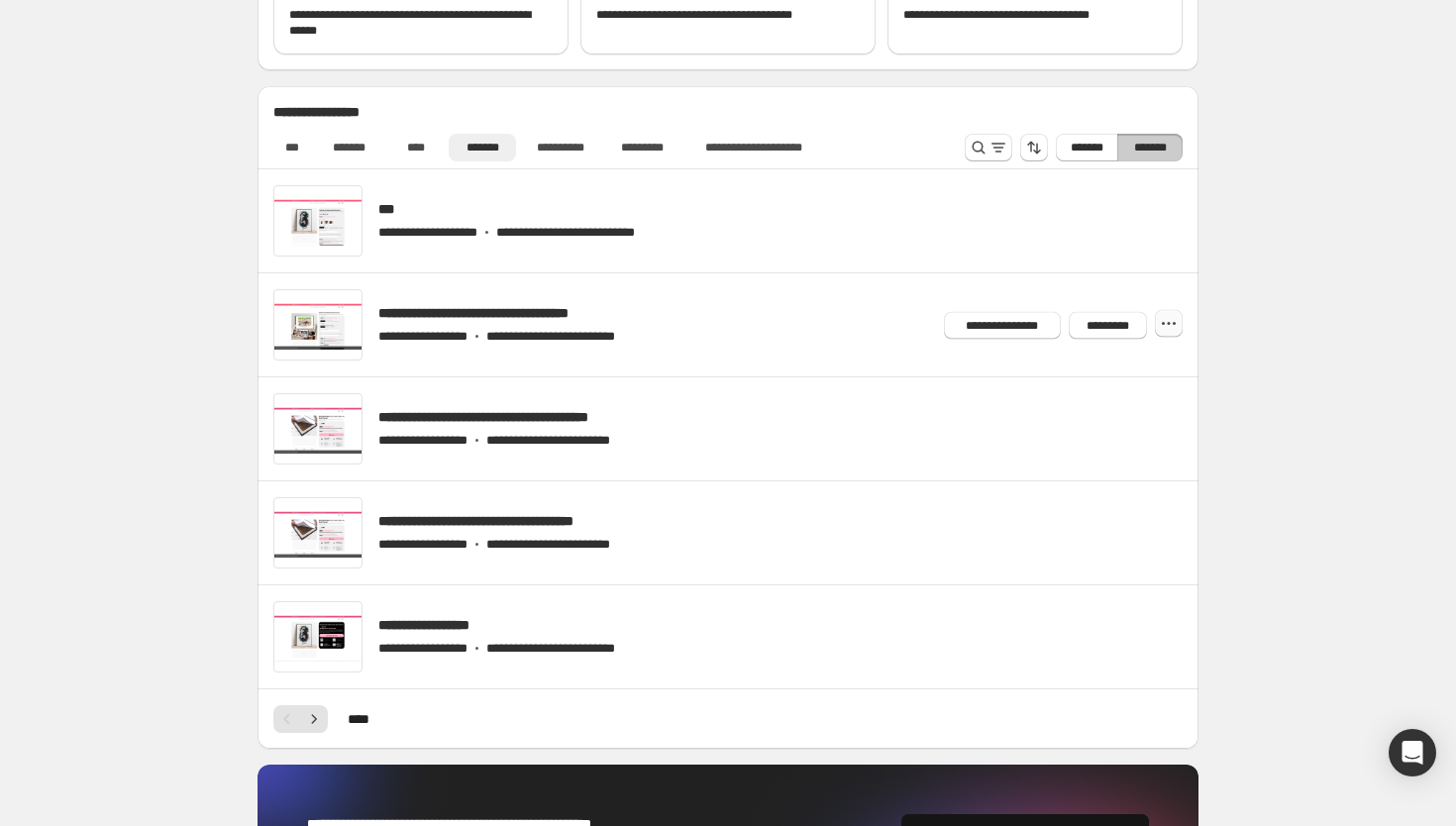 click 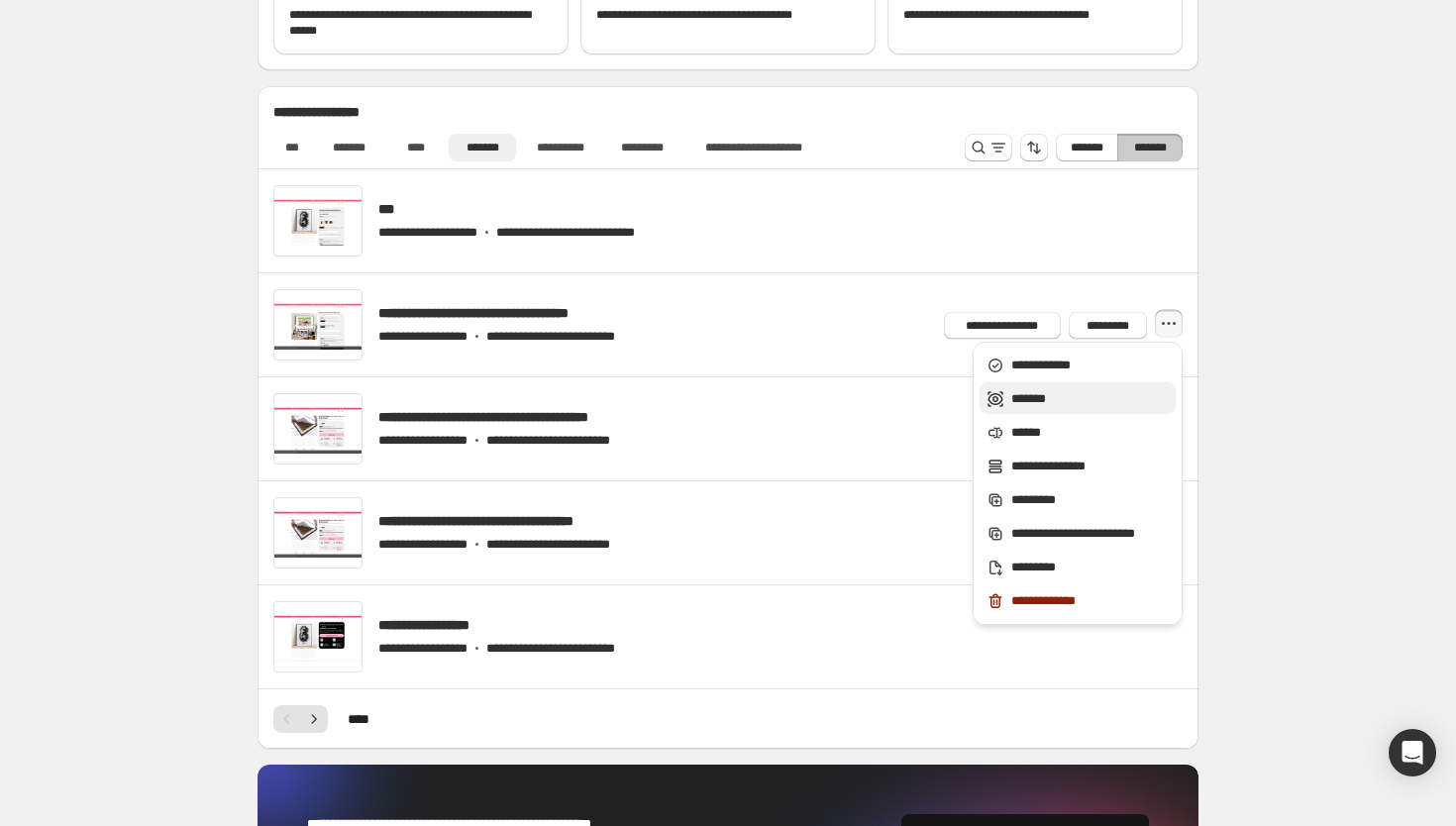 click on "*******" at bounding box center (1091, 399) 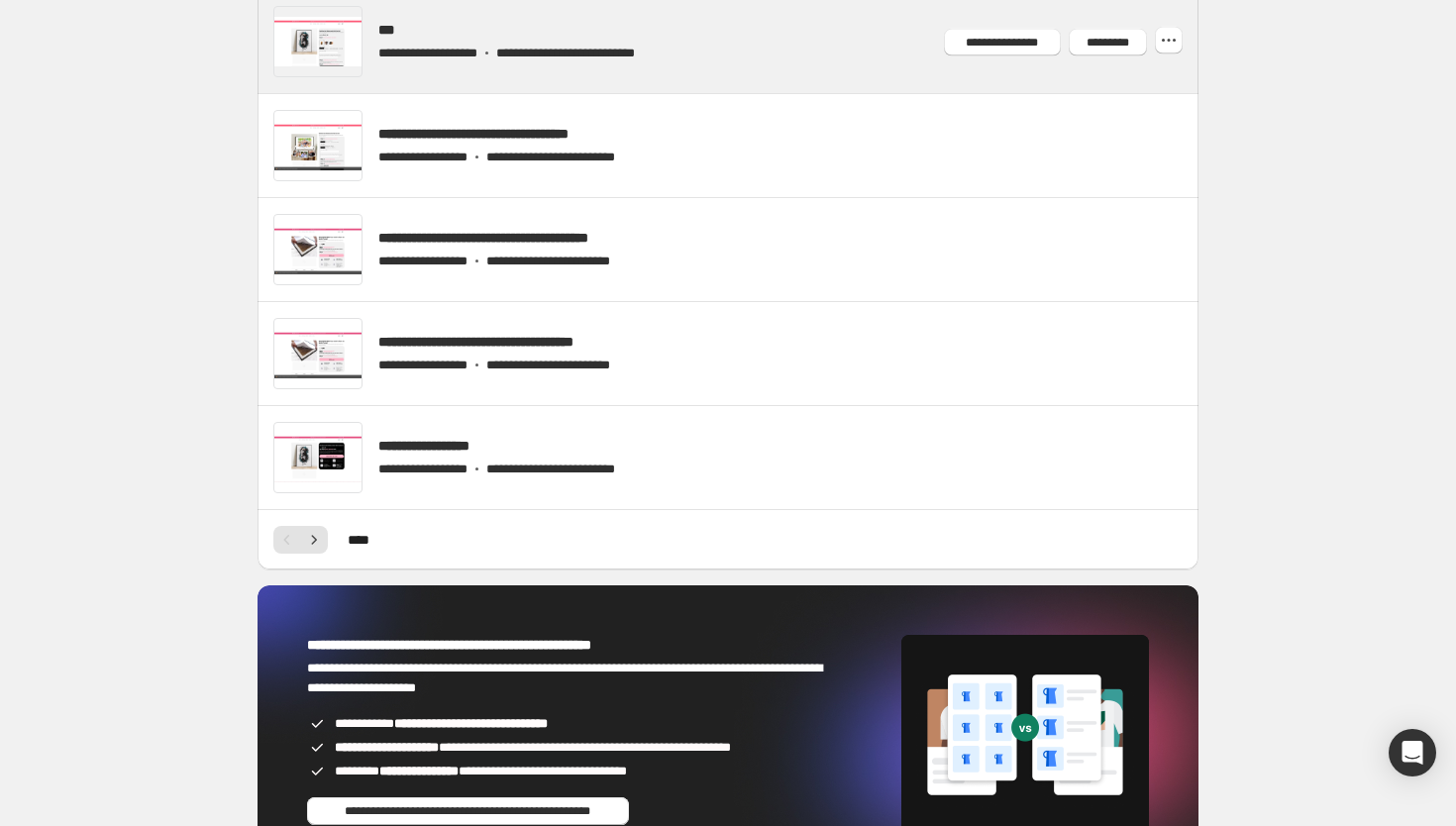 scroll, scrollTop: 542, scrollLeft: 0, axis: vertical 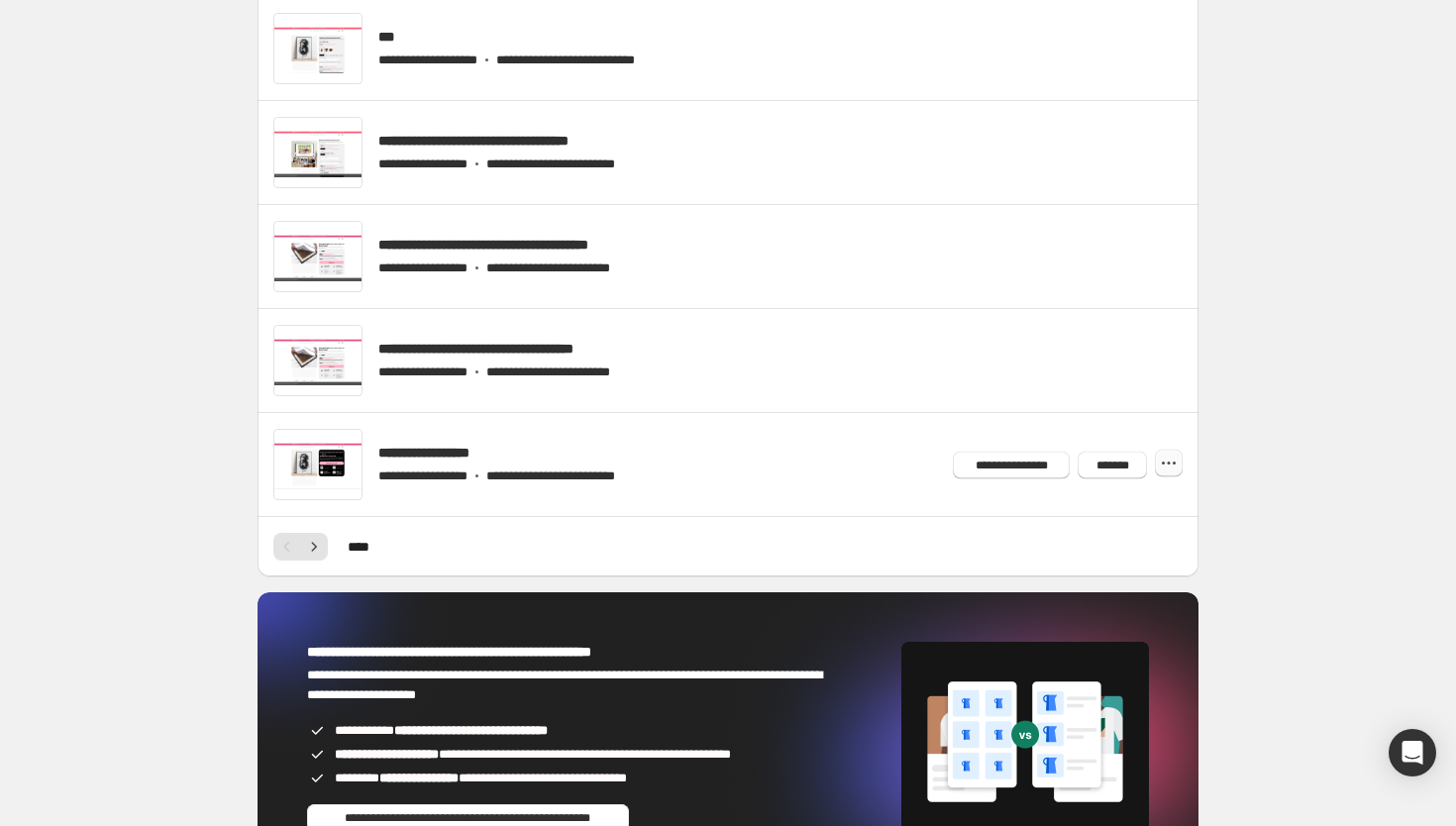 click at bounding box center (1169, 464) 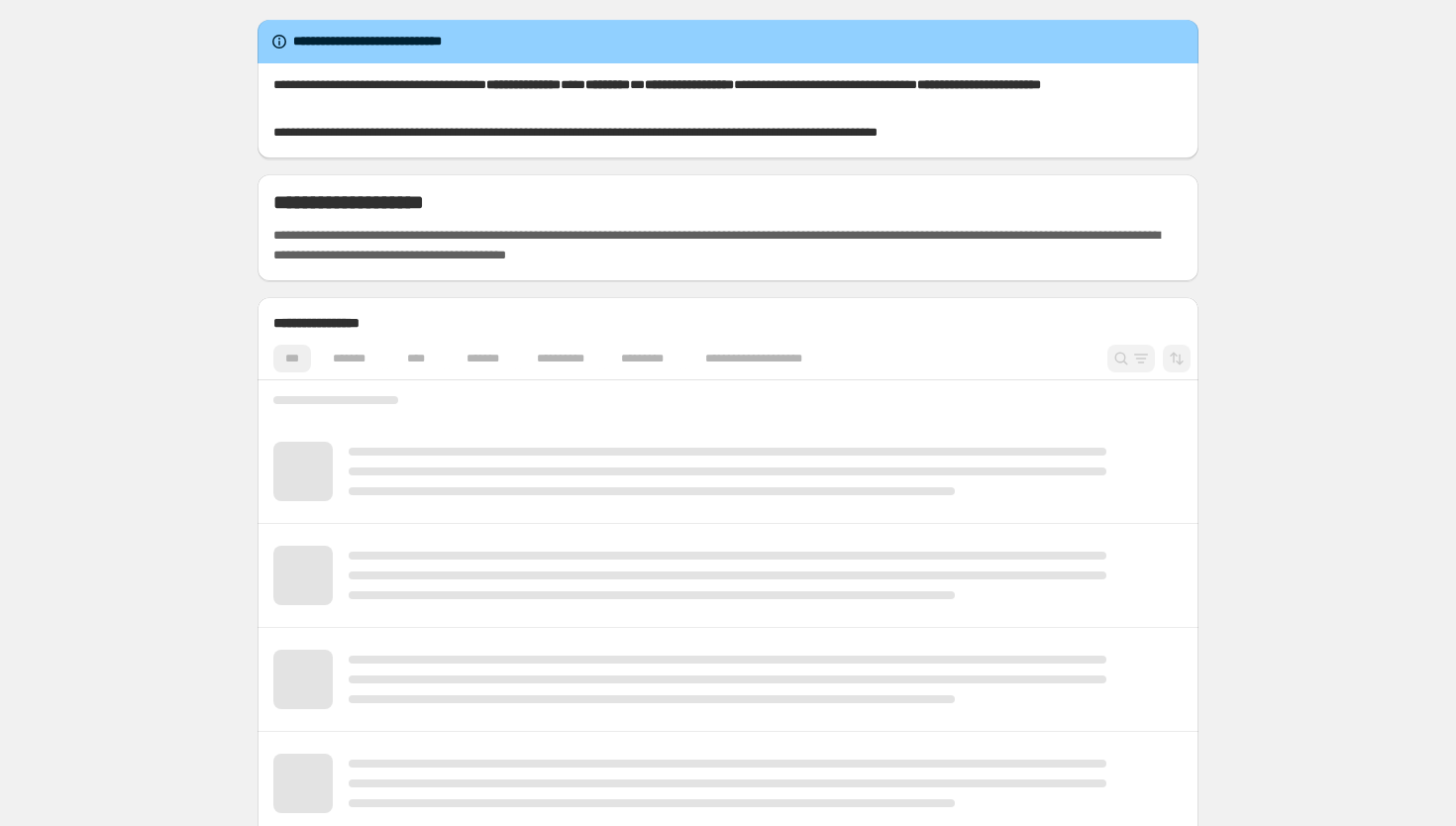 scroll, scrollTop: 0, scrollLeft: 0, axis: both 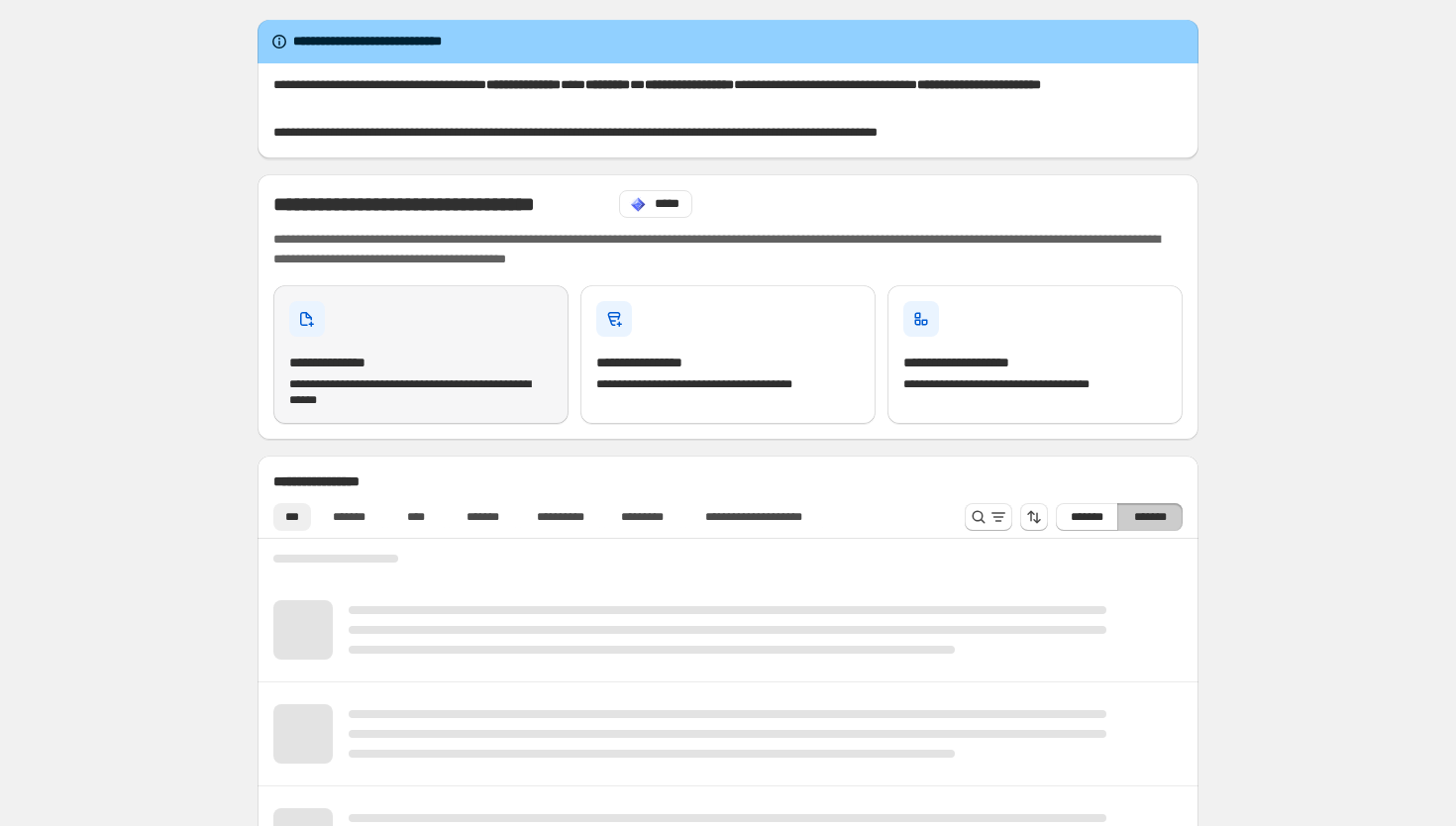 click on "**********" at bounding box center [421, 362] 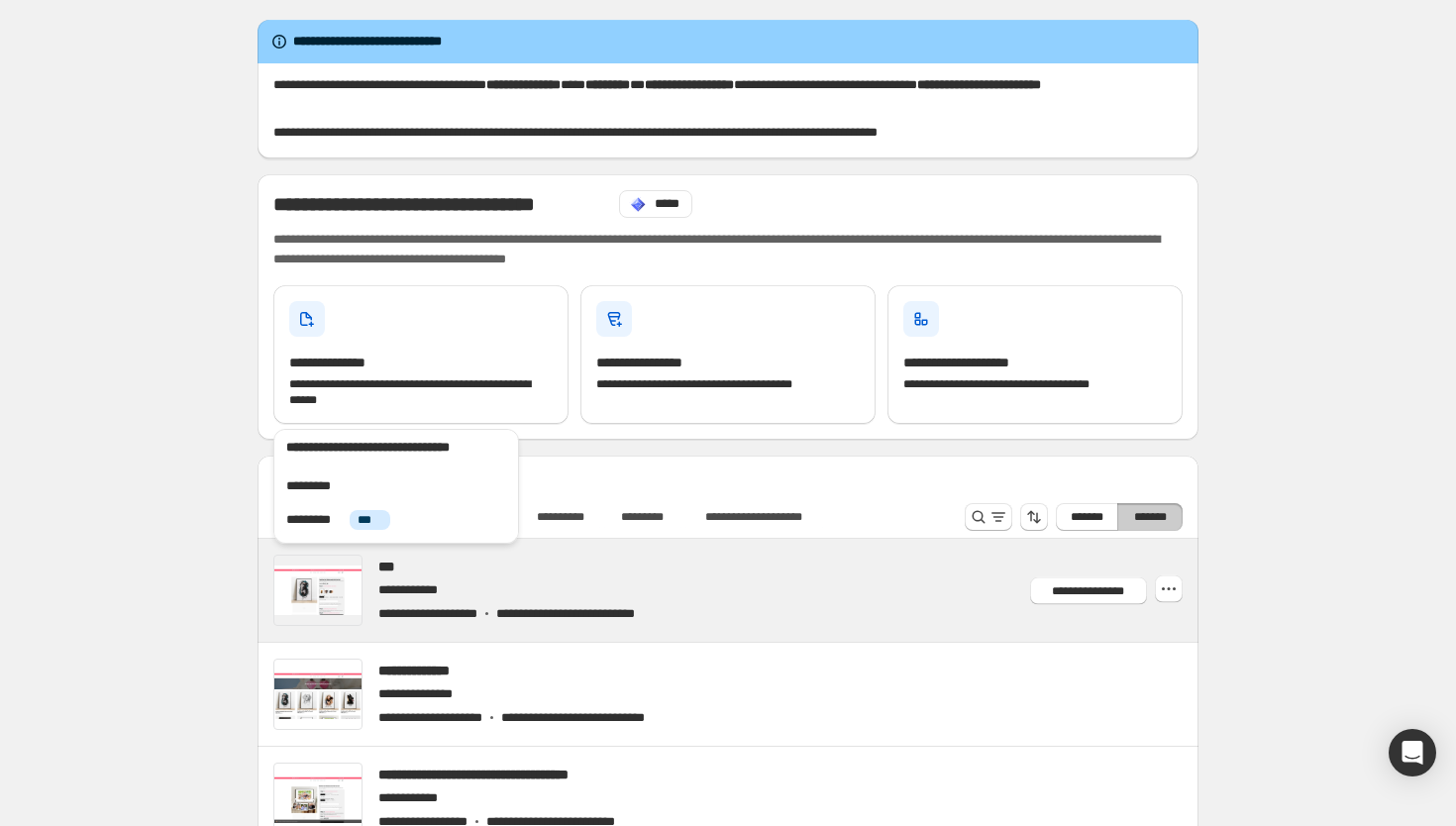 click at bounding box center (752, 590) 